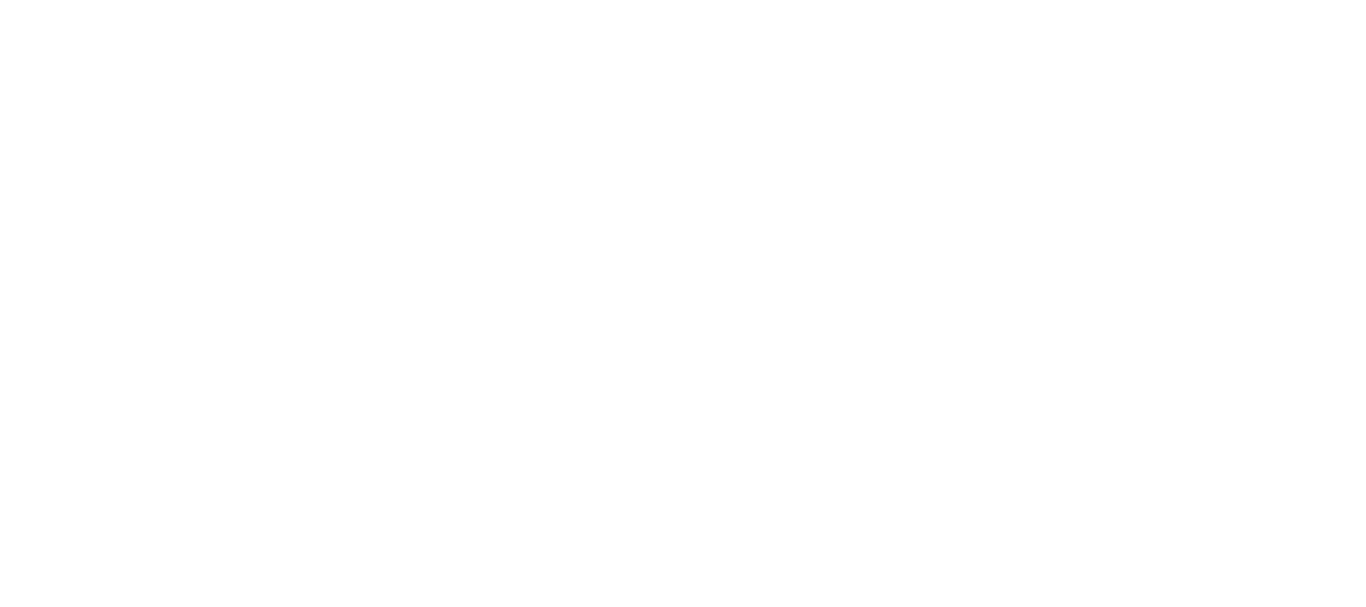 scroll, scrollTop: 0, scrollLeft: 0, axis: both 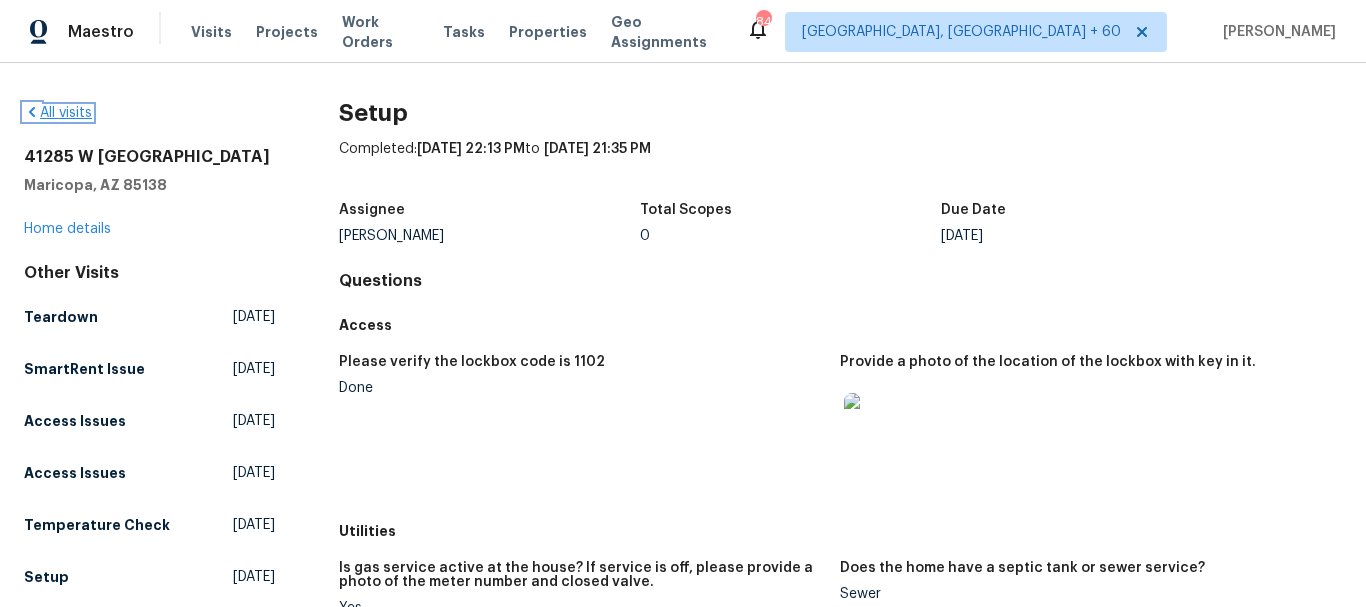 click 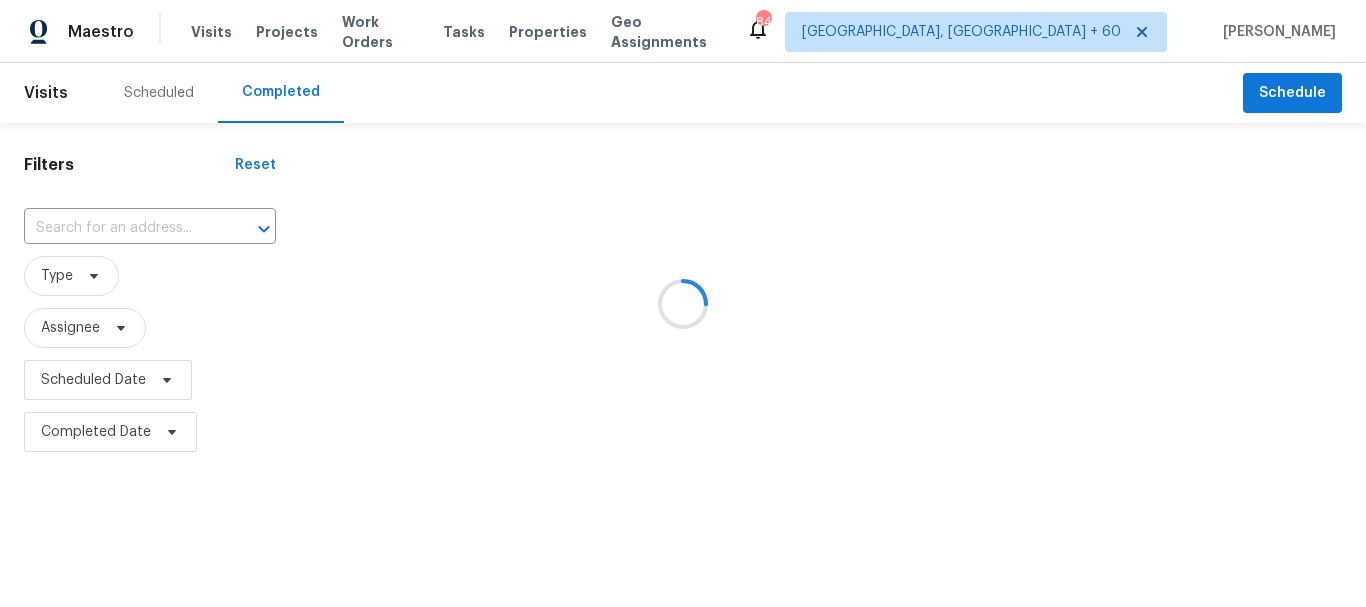 click at bounding box center (683, 303) 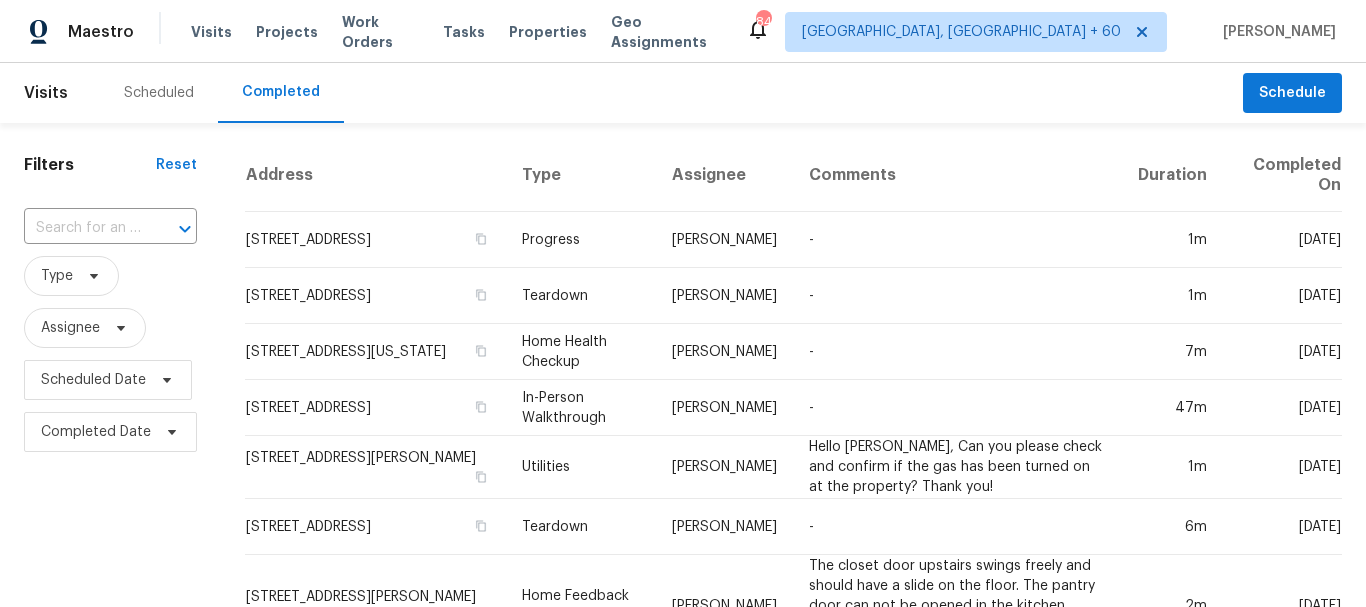 click at bounding box center (82, 228) 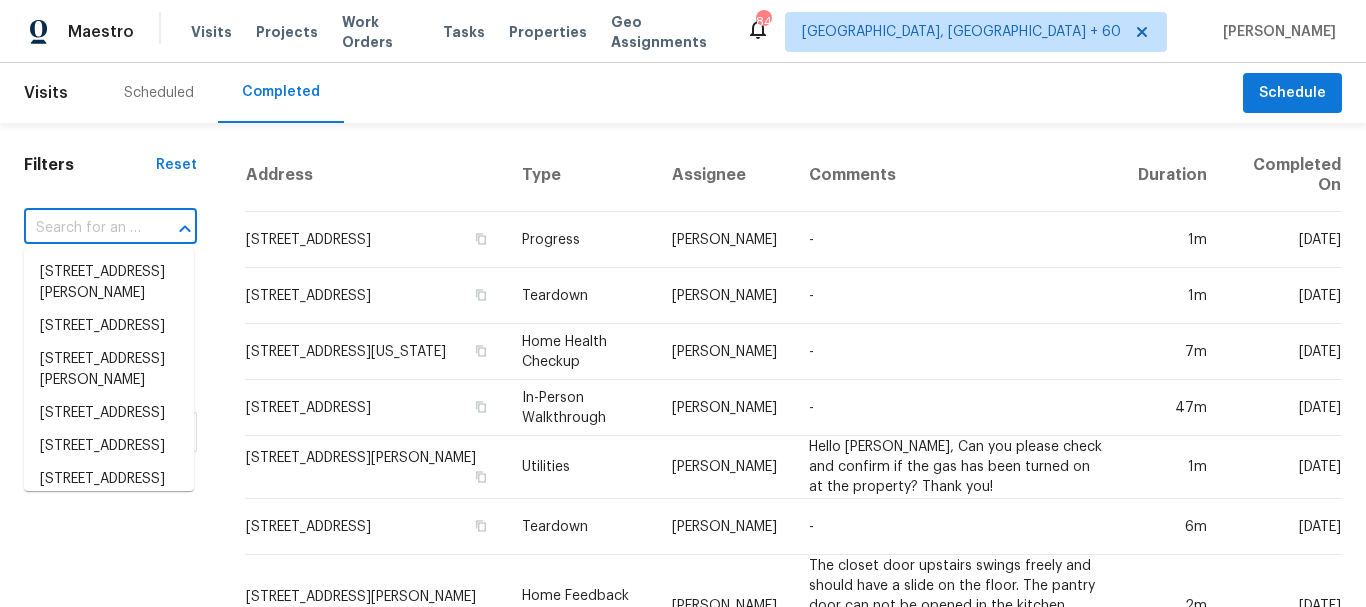 paste on "[STREET_ADDRESS]" 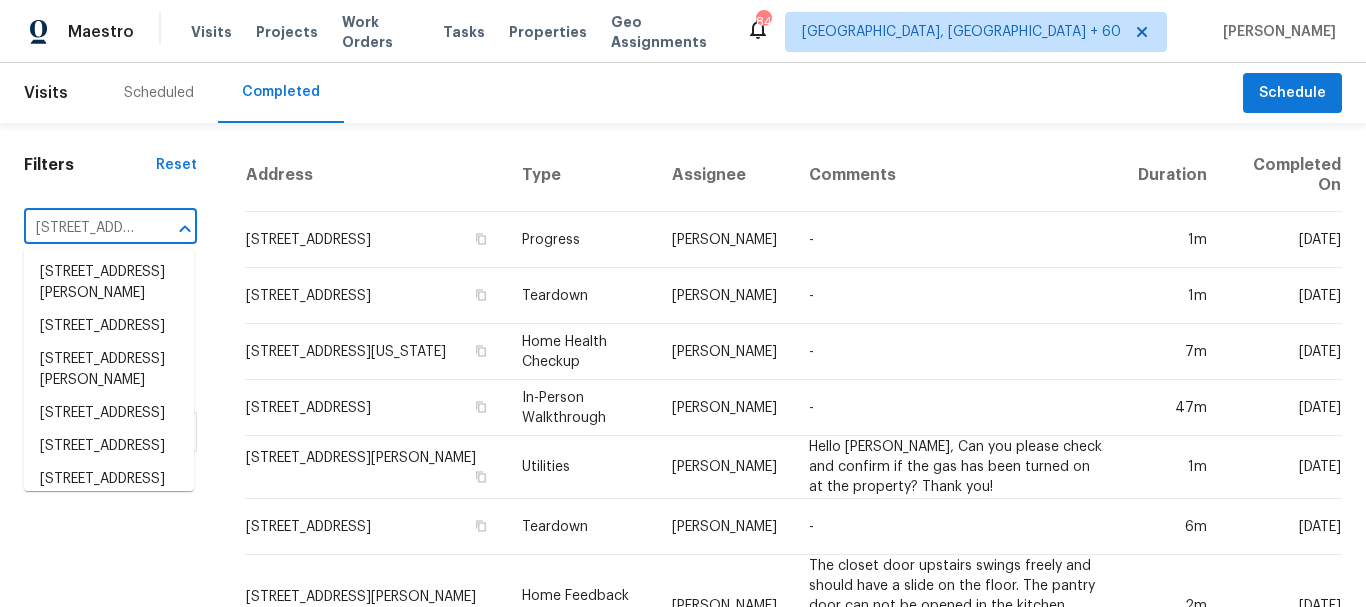 scroll, scrollTop: 0, scrollLeft: 170, axis: horizontal 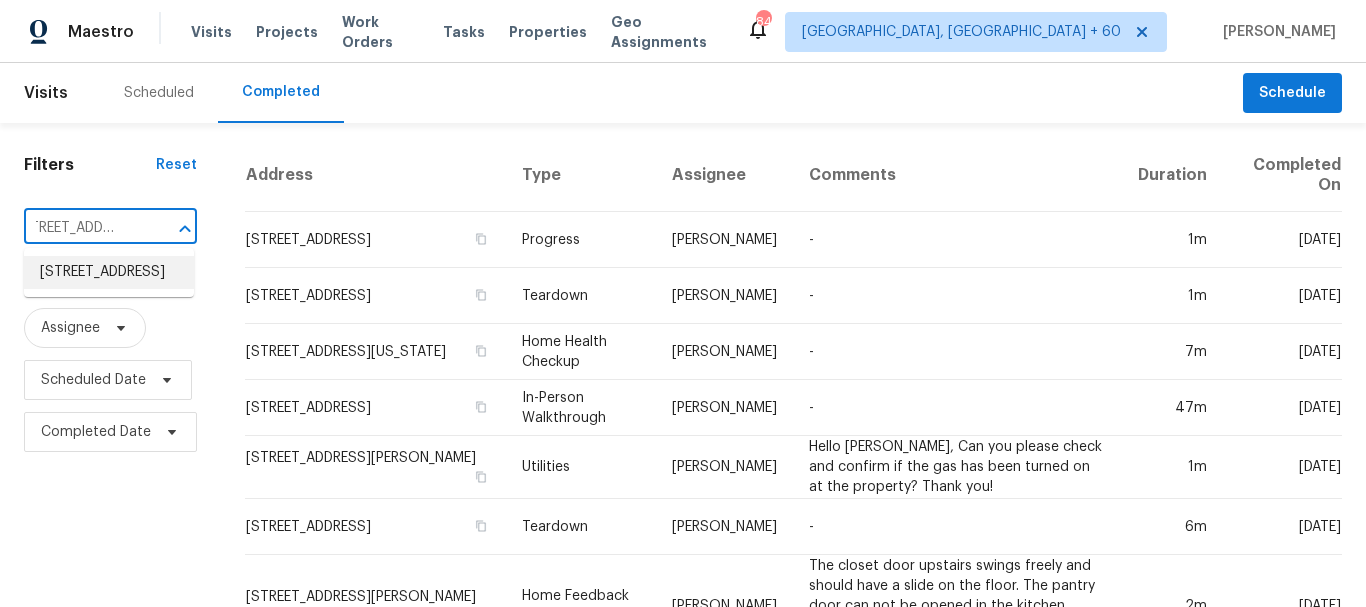 click on "[STREET_ADDRESS]" at bounding box center (109, 272) 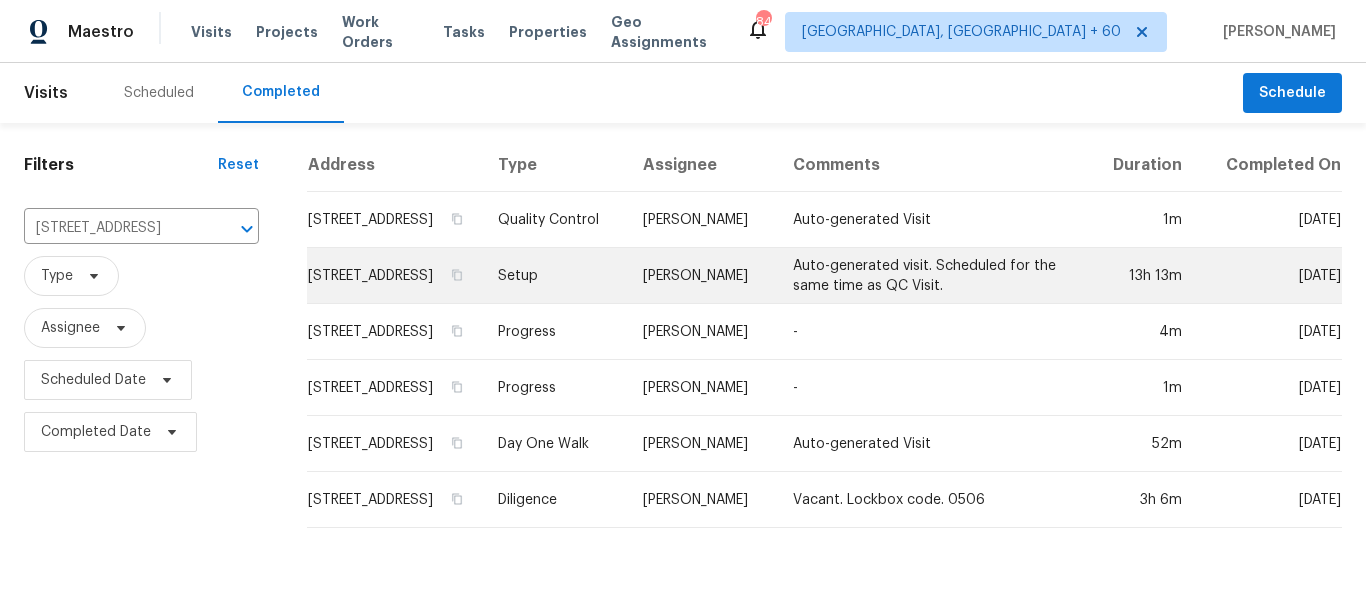 click on "[PERSON_NAME]" at bounding box center (702, 276) 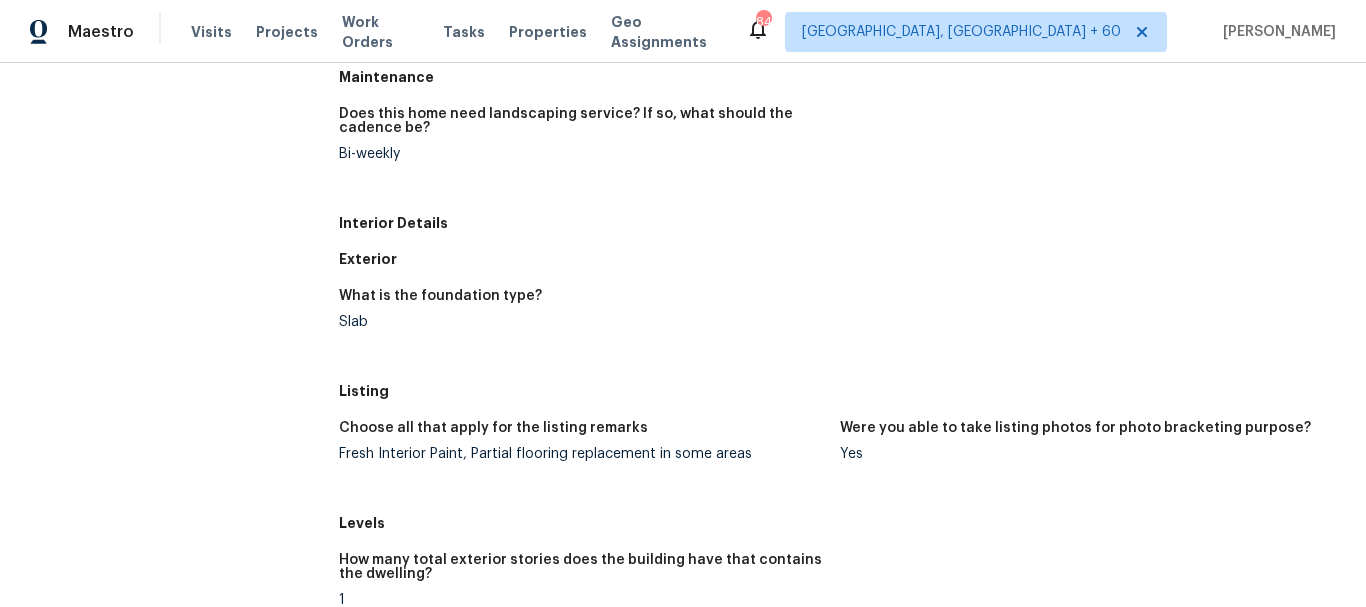 scroll, scrollTop: 900, scrollLeft: 0, axis: vertical 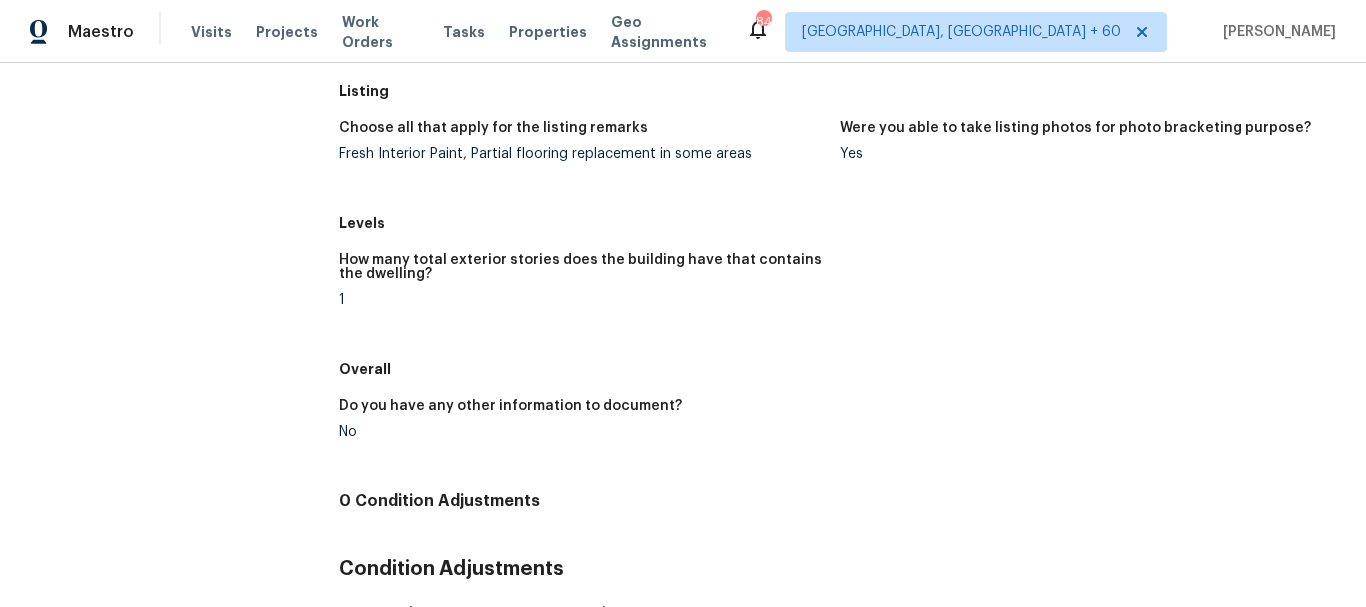 click on "Fresh Interior Paint, Partial flooring replacement in some areas" at bounding box center [582, 154] 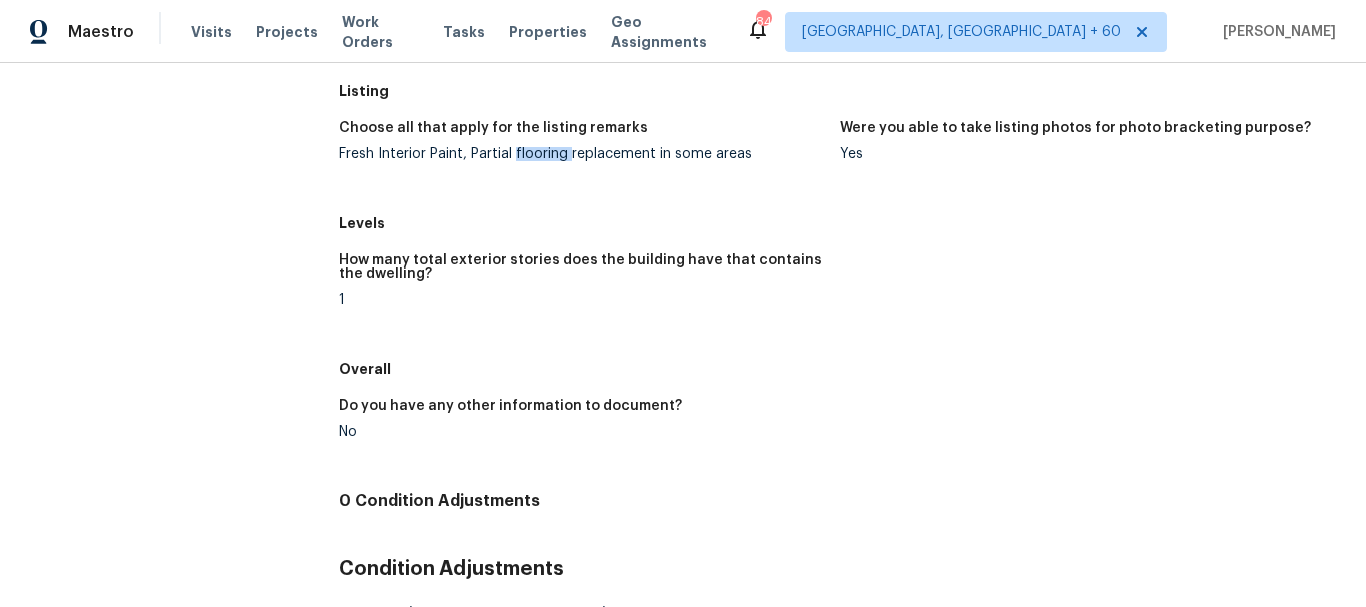 click on "Fresh Interior Paint, Partial flooring replacement in some areas" at bounding box center [582, 154] 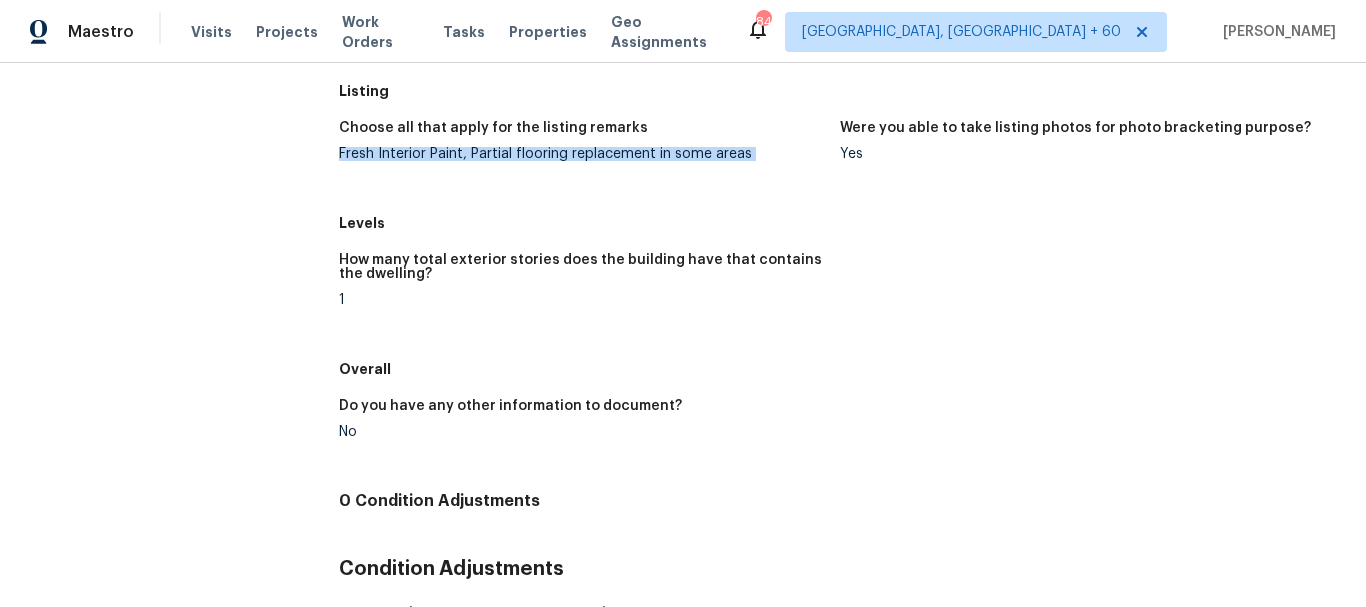 click on "Fresh Interior Paint, Partial flooring replacement in some areas" at bounding box center (582, 154) 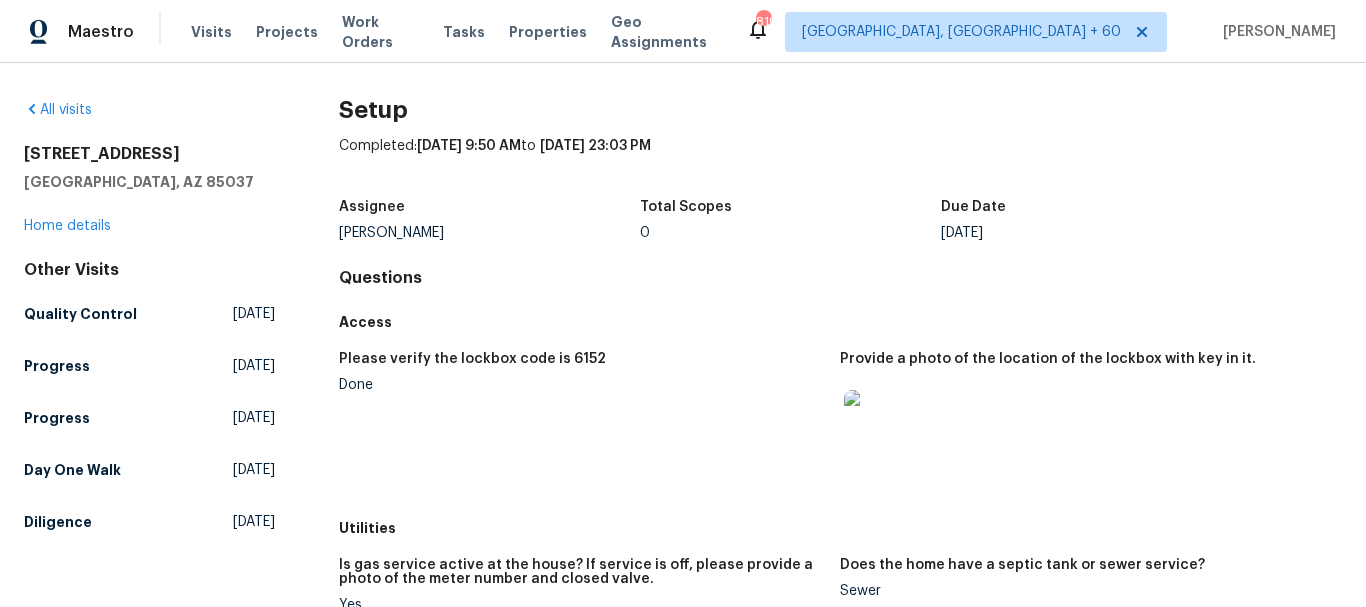 scroll, scrollTop: 0, scrollLeft: 0, axis: both 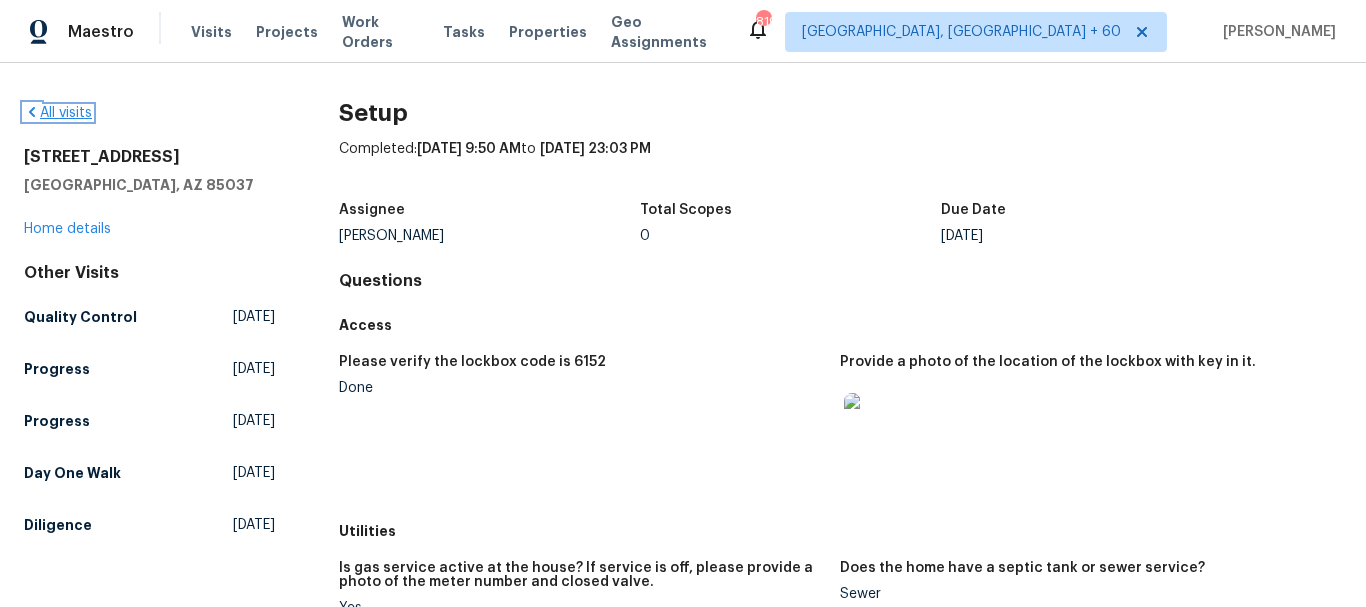 click 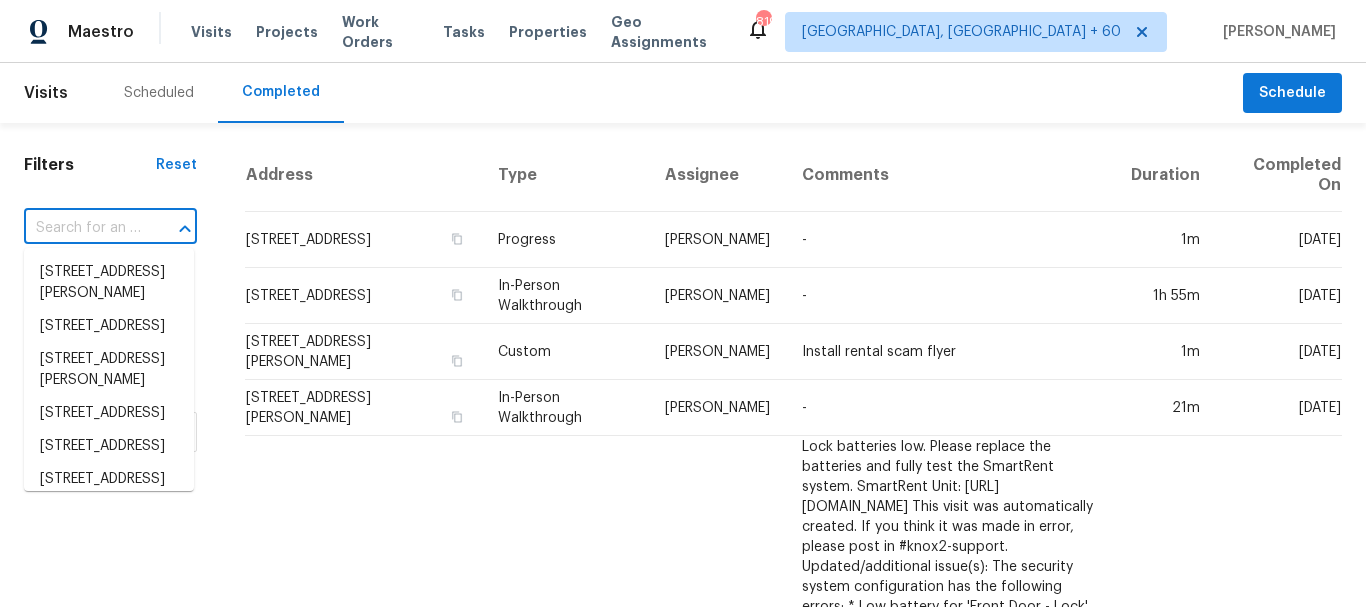 click at bounding box center (82, 228) 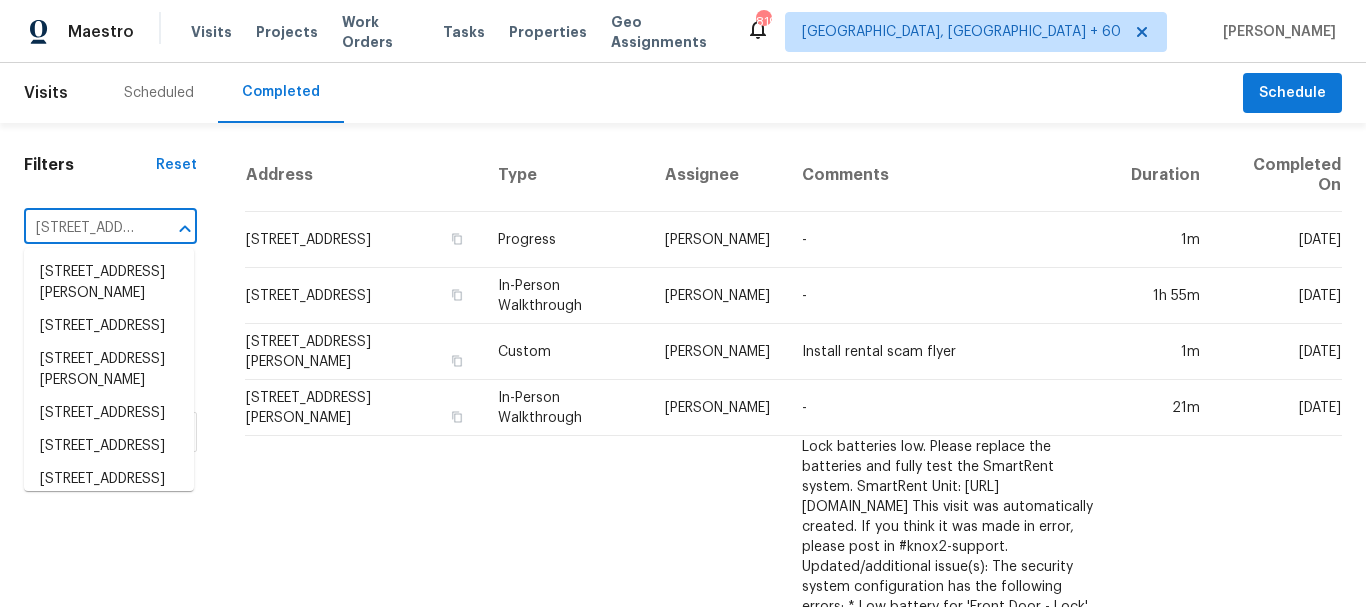 scroll, scrollTop: 0, scrollLeft: 145, axis: horizontal 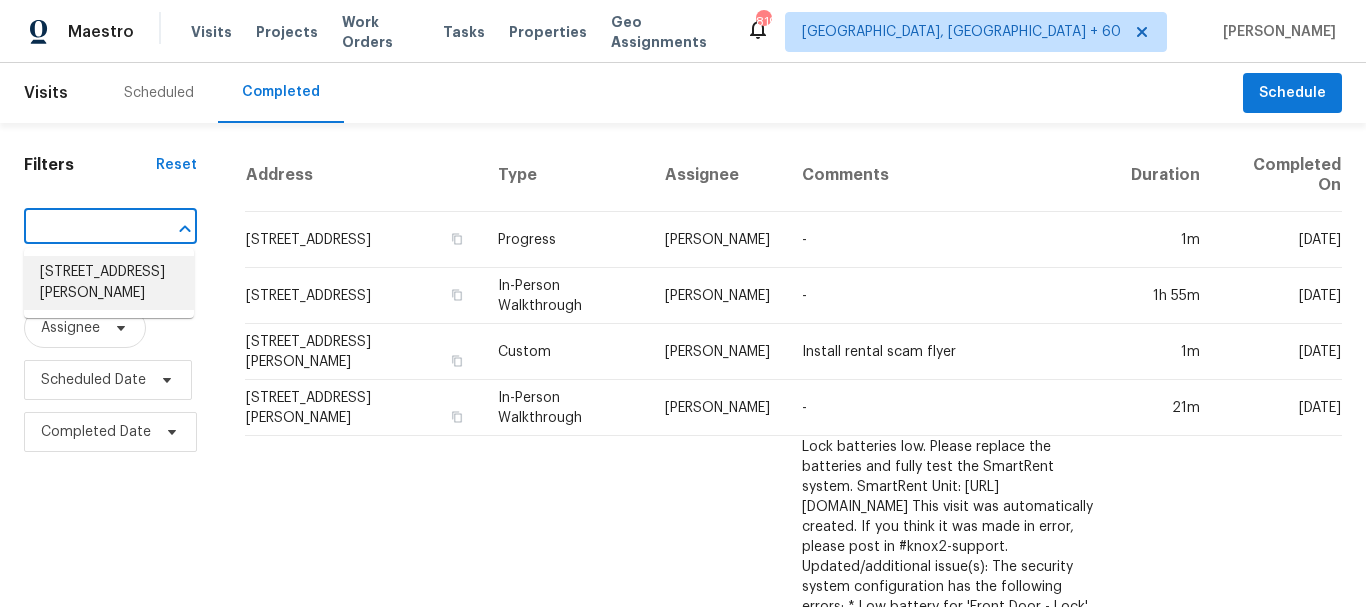 click on "[STREET_ADDRESS][PERSON_NAME]" at bounding box center [109, 283] 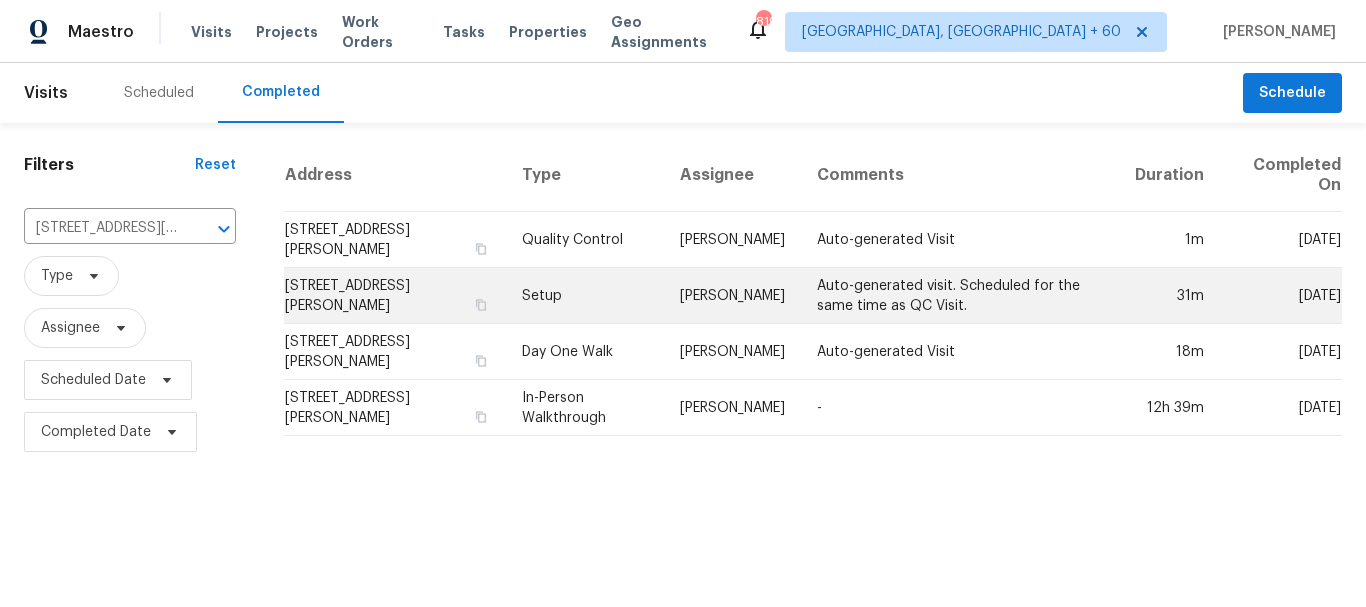 click on "Setup" at bounding box center (585, 296) 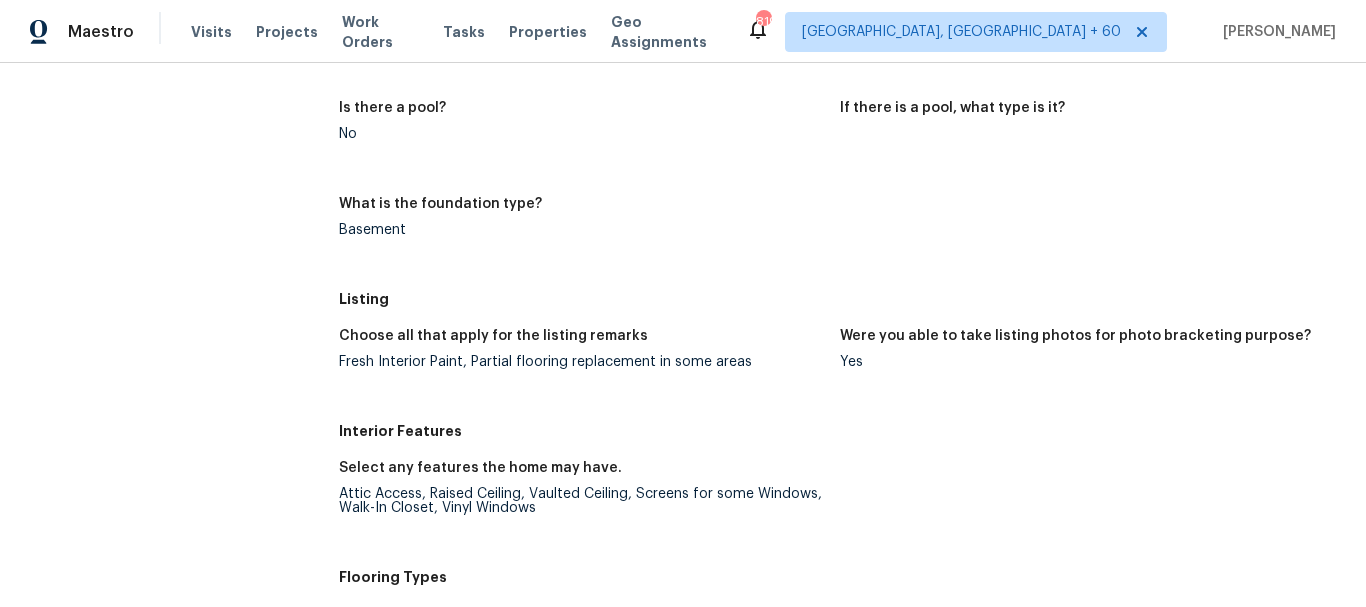 scroll, scrollTop: 1300, scrollLeft: 0, axis: vertical 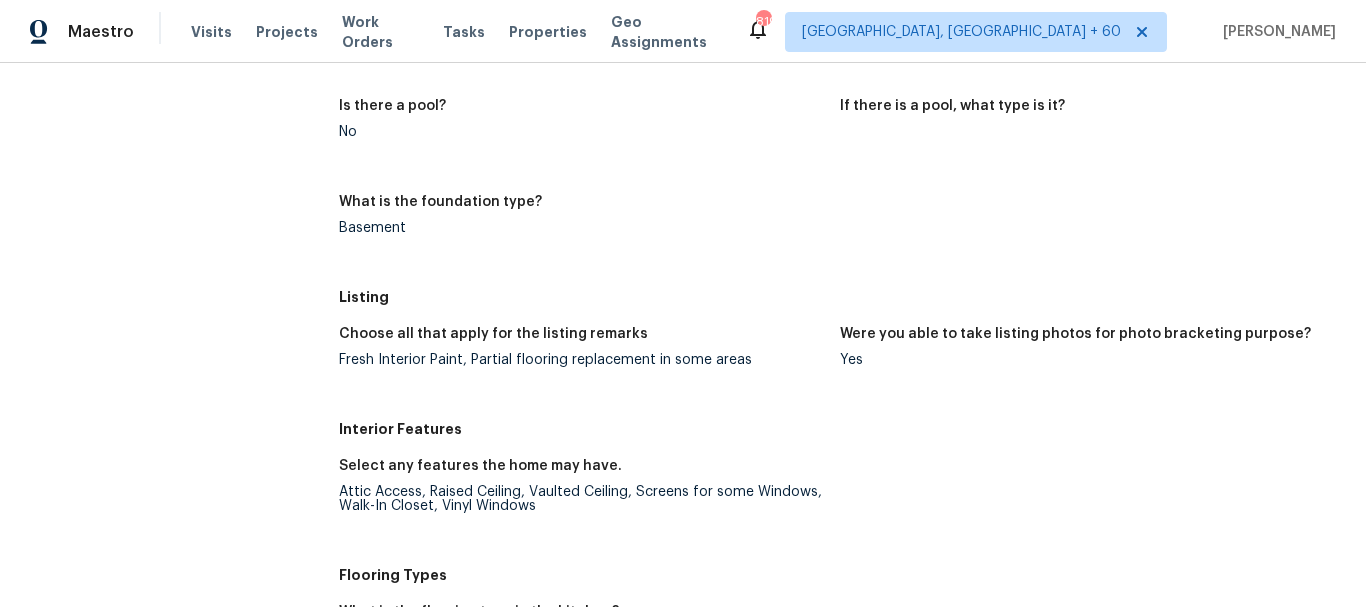 click on "Fresh Interior Paint, Partial flooring replacement in some areas" at bounding box center [582, 360] 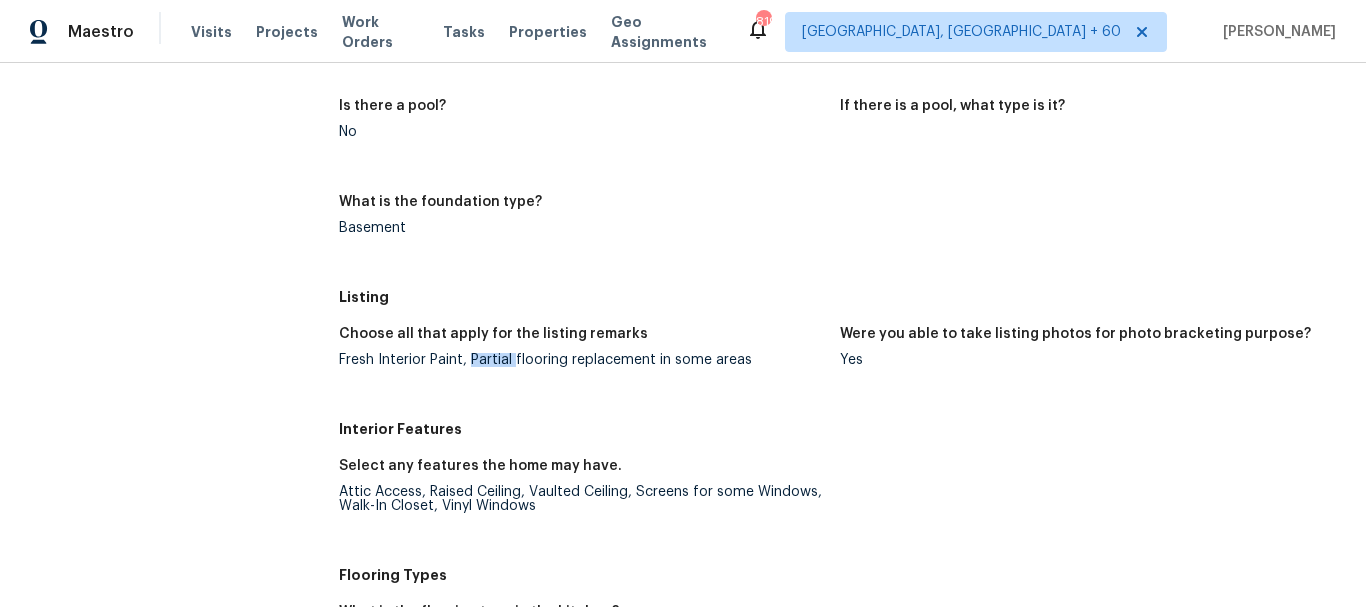 click on "Fresh Interior Paint, Partial flooring replacement in some areas" at bounding box center (582, 360) 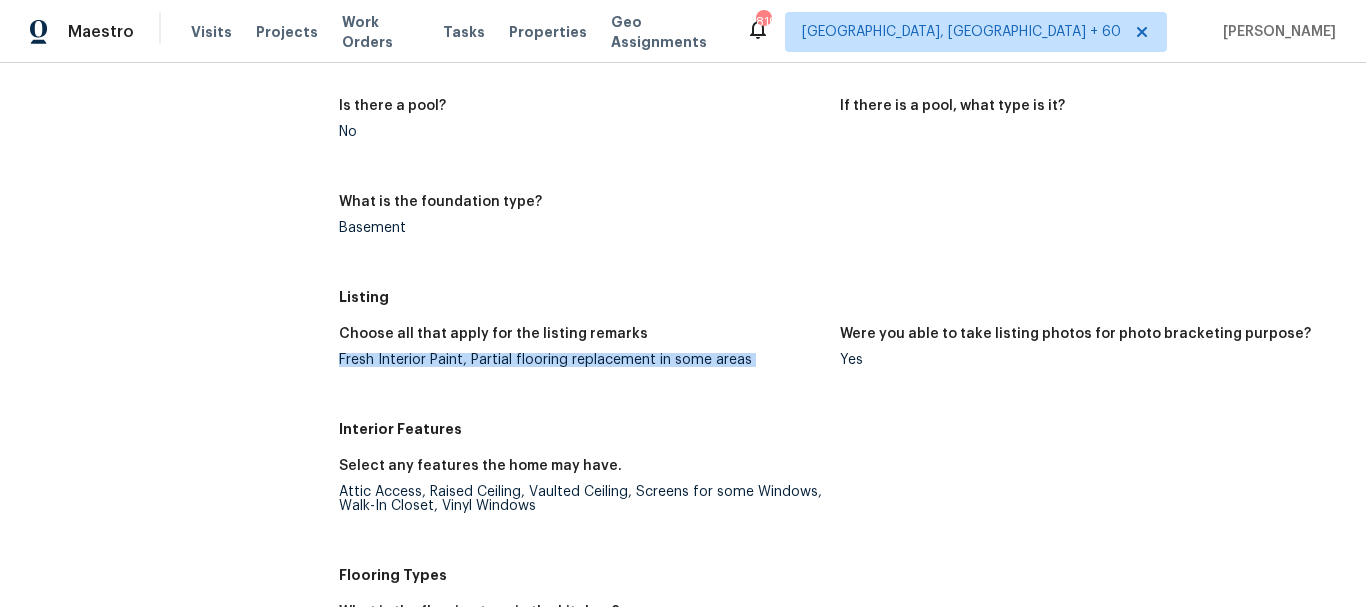 click on "Fresh Interior Paint, Partial flooring replacement in some areas" at bounding box center (582, 360) 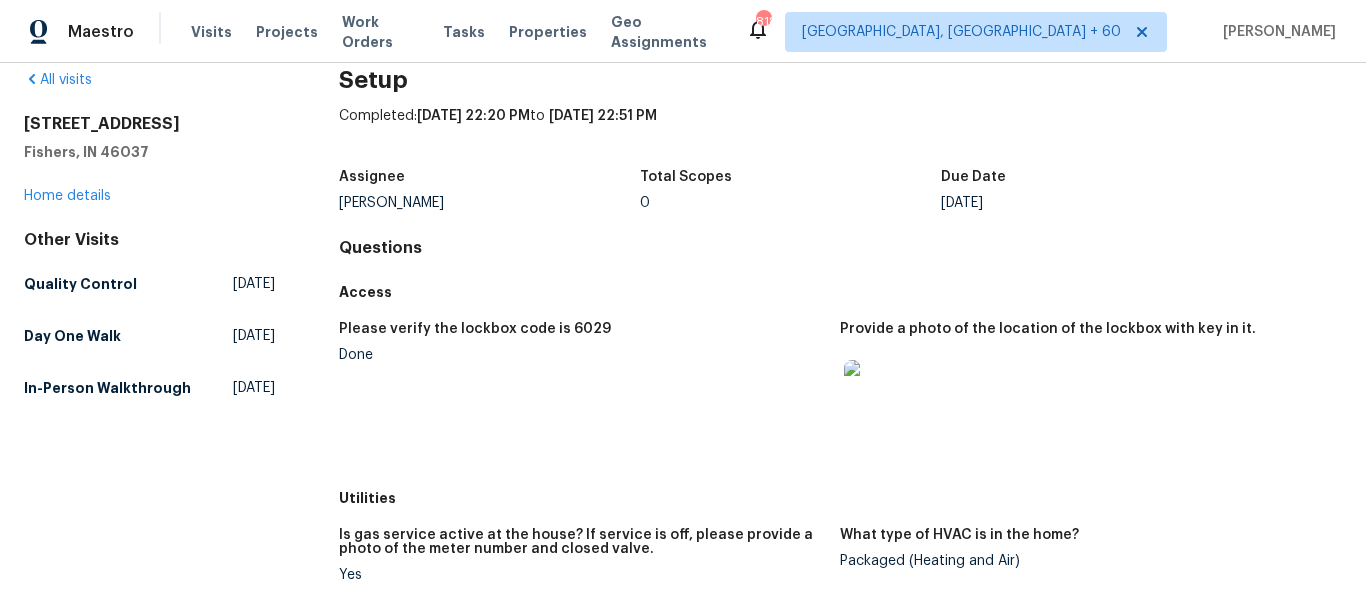 scroll, scrollTop: 0, scrollLeft: 0, axis: both 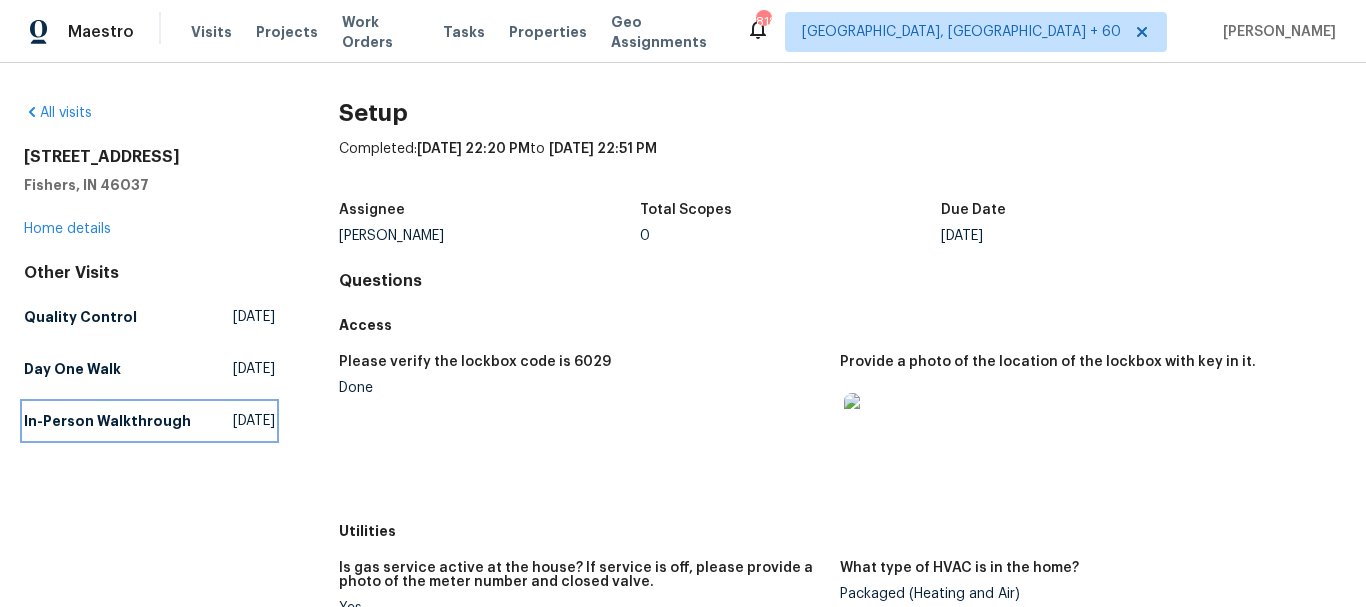 click on "In-Person Walkthrough" at bounding box center (107, 421) 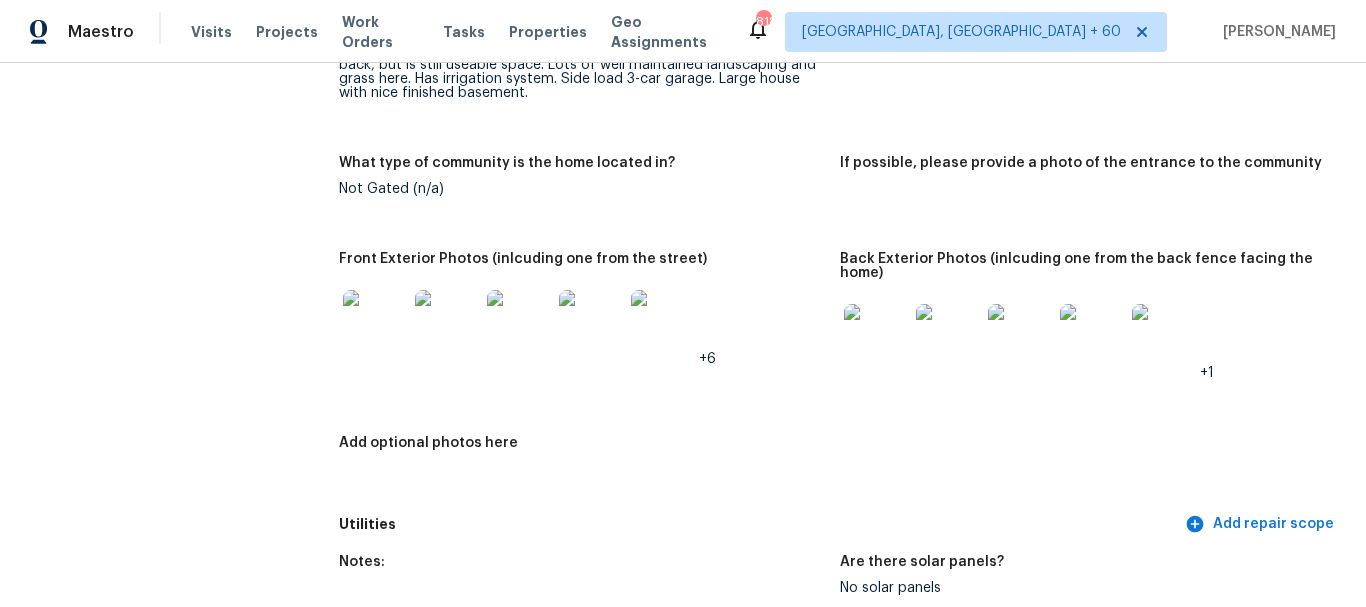 scroll, scrollTop: 900, scrollLeft: 0, axis: vertical 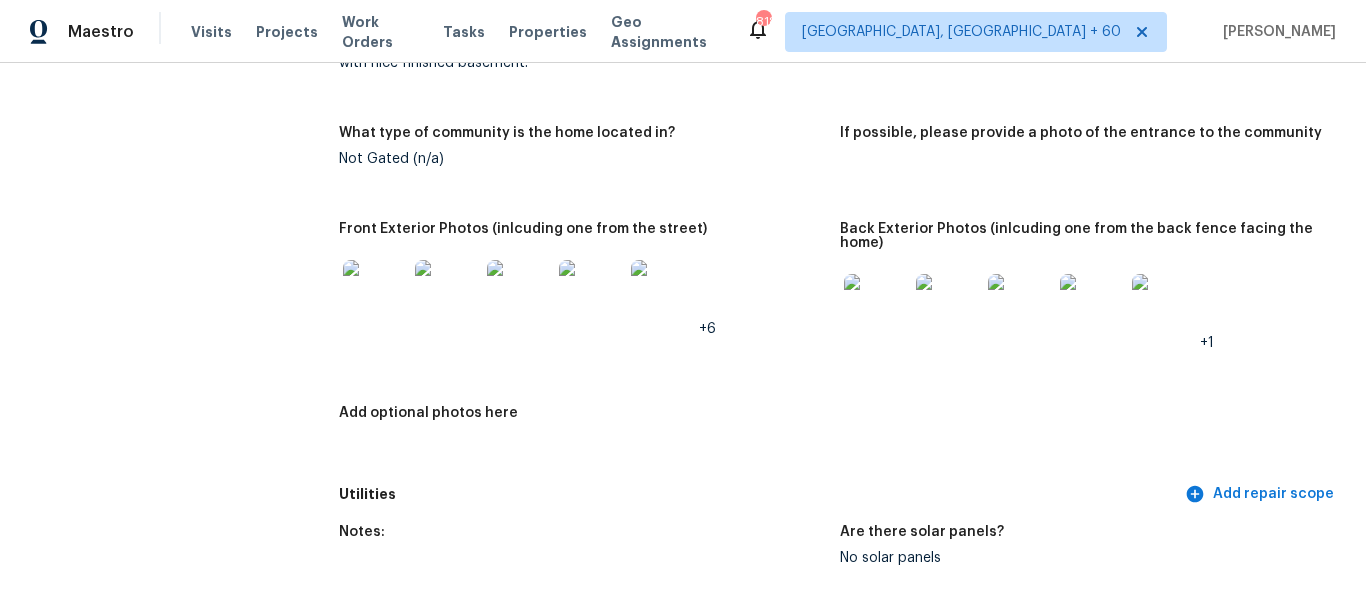 click at bounding box center [876, 306] 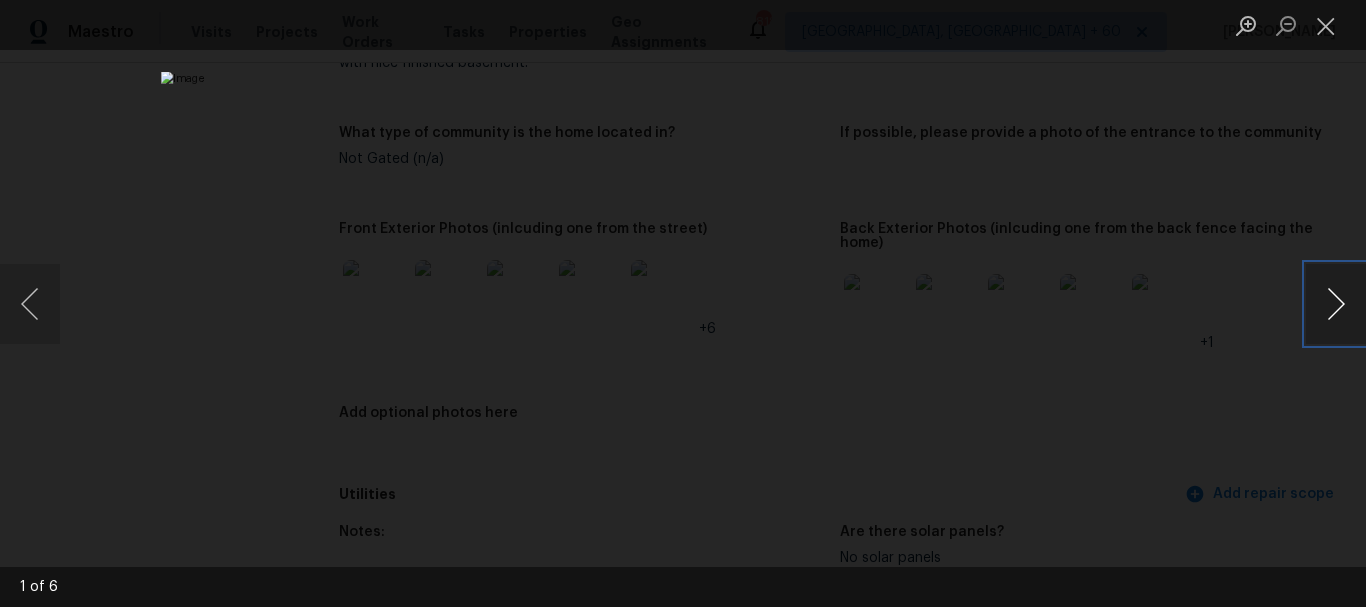 click at bounding box center (1336, 304) 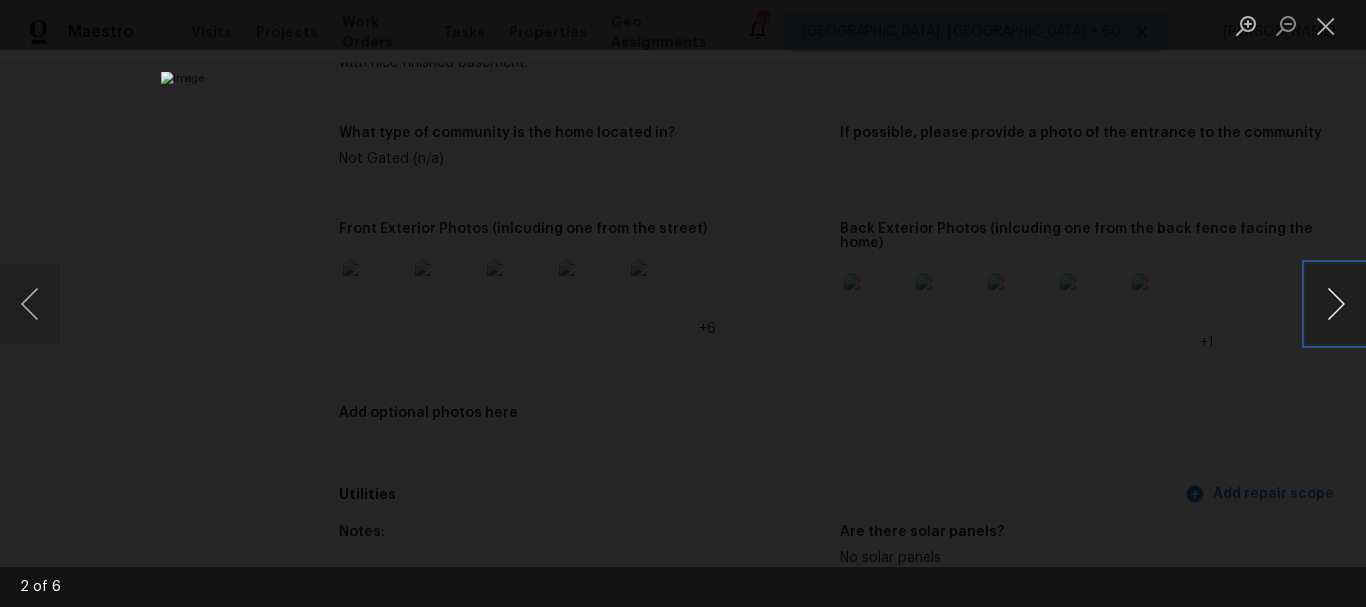 click at bounding box center [1336, 304] 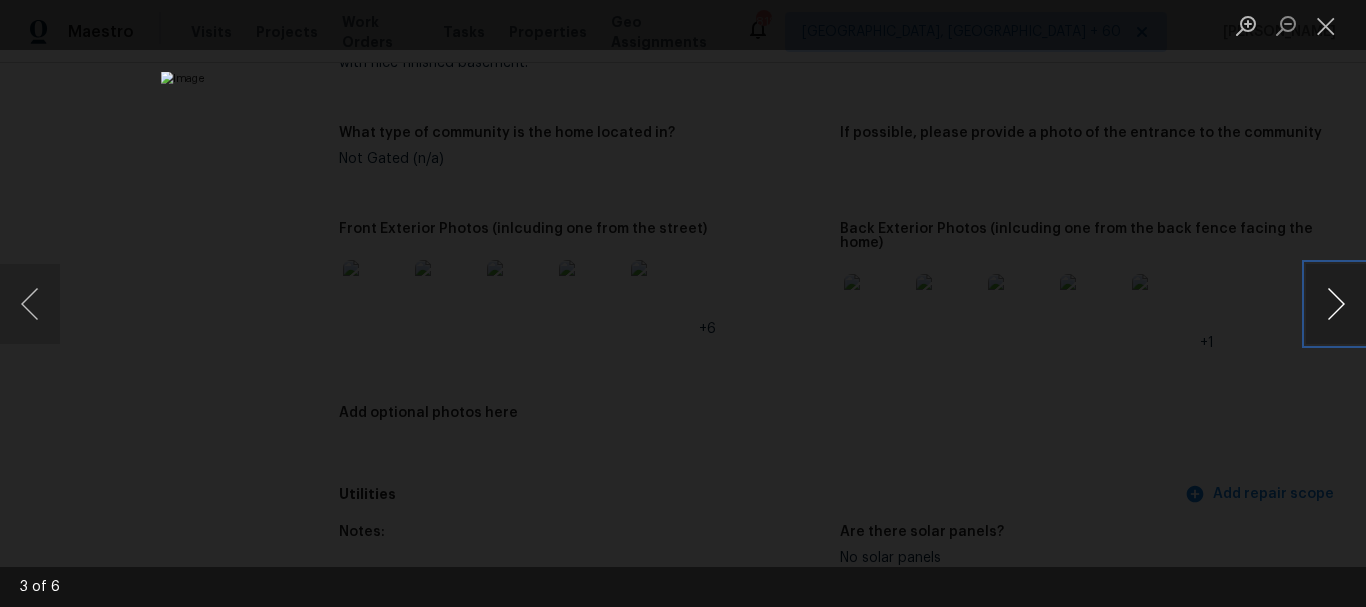 click at bounding box center [1336, 304] 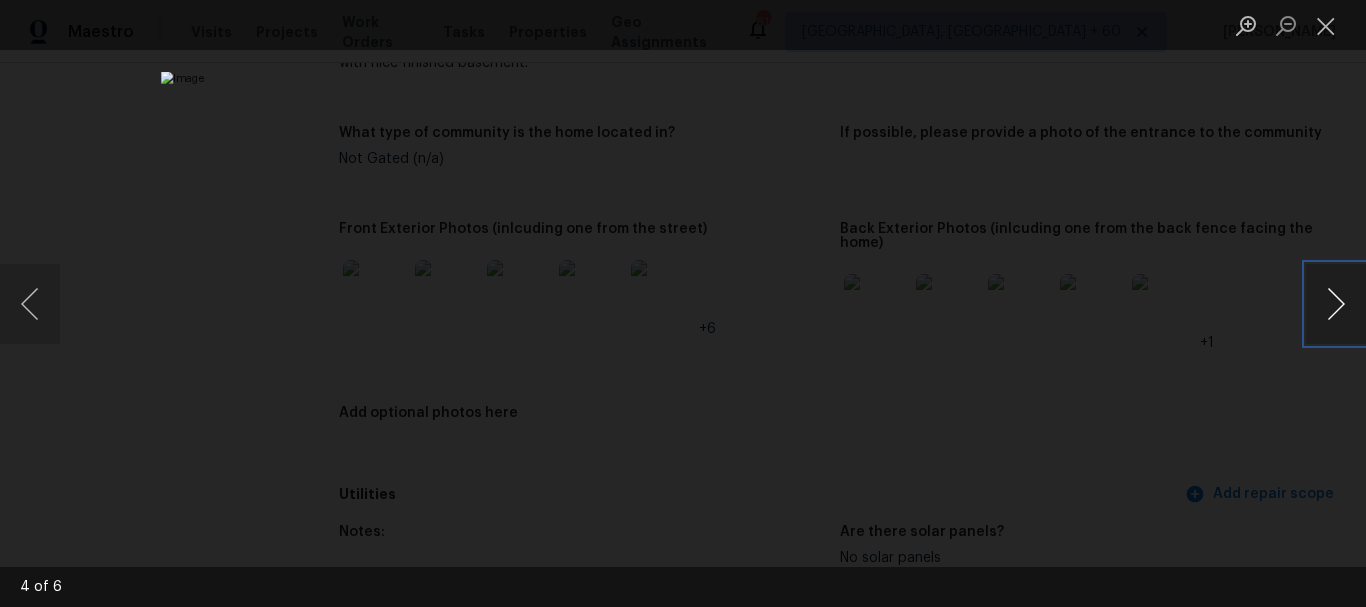 click at bounding box center [1336, 304] 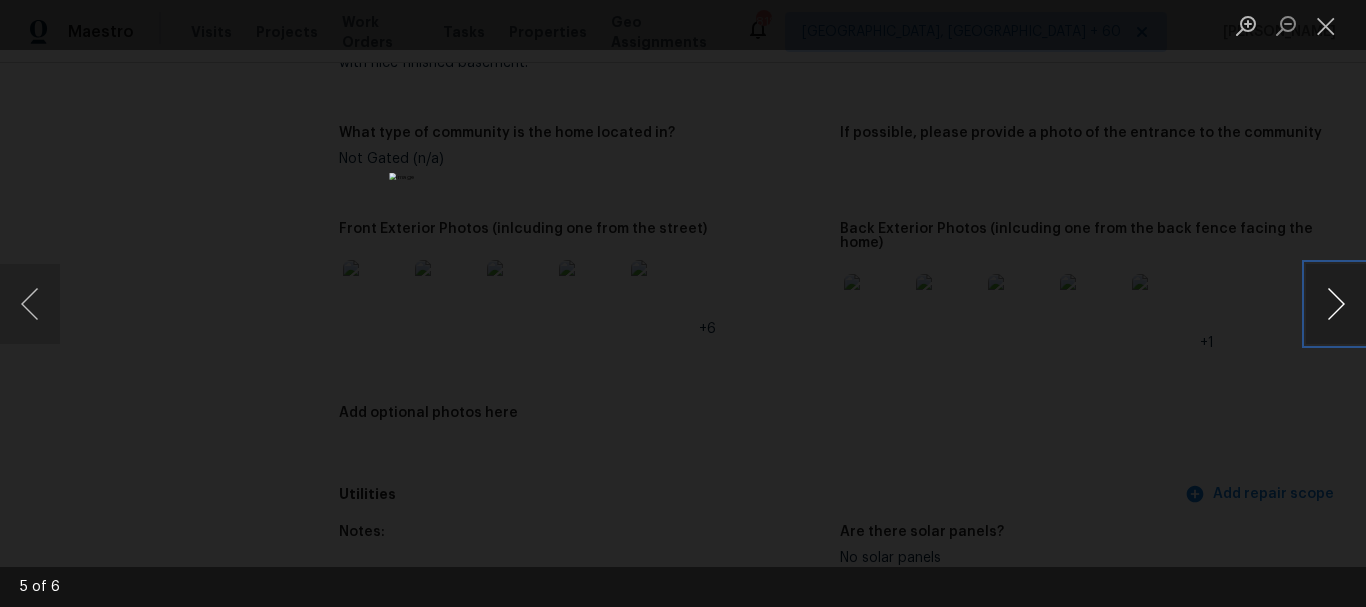 click at bounding box center (1336, 304) 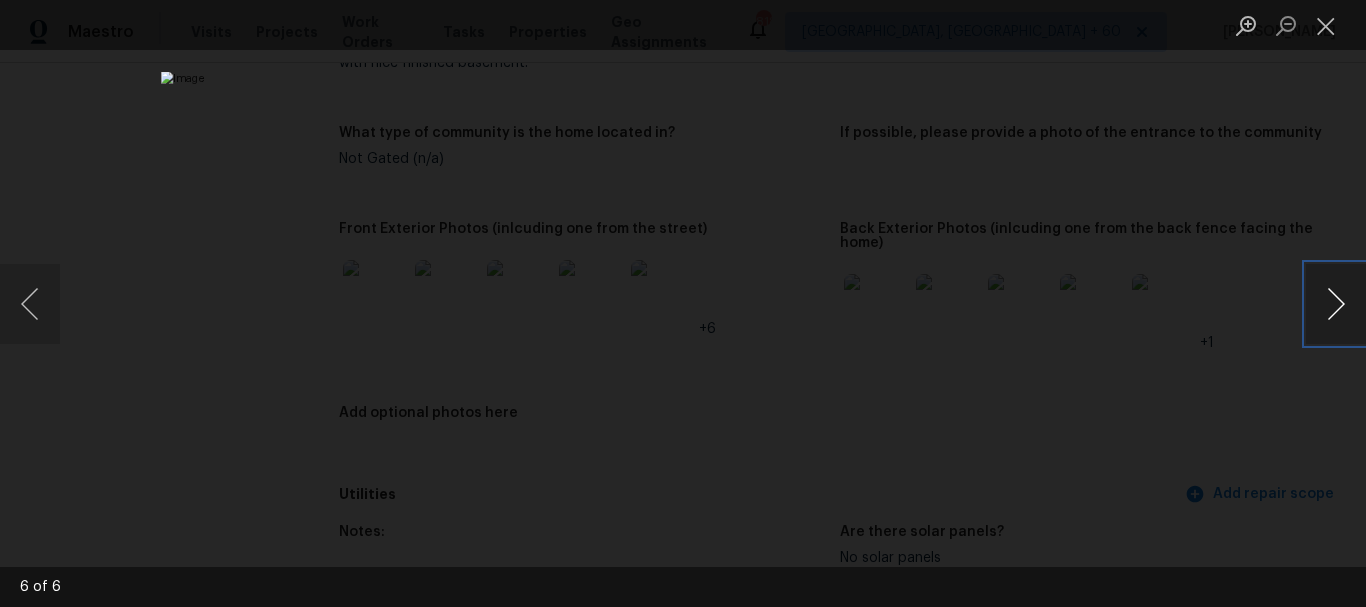 click at bounding box center [1336, 304] 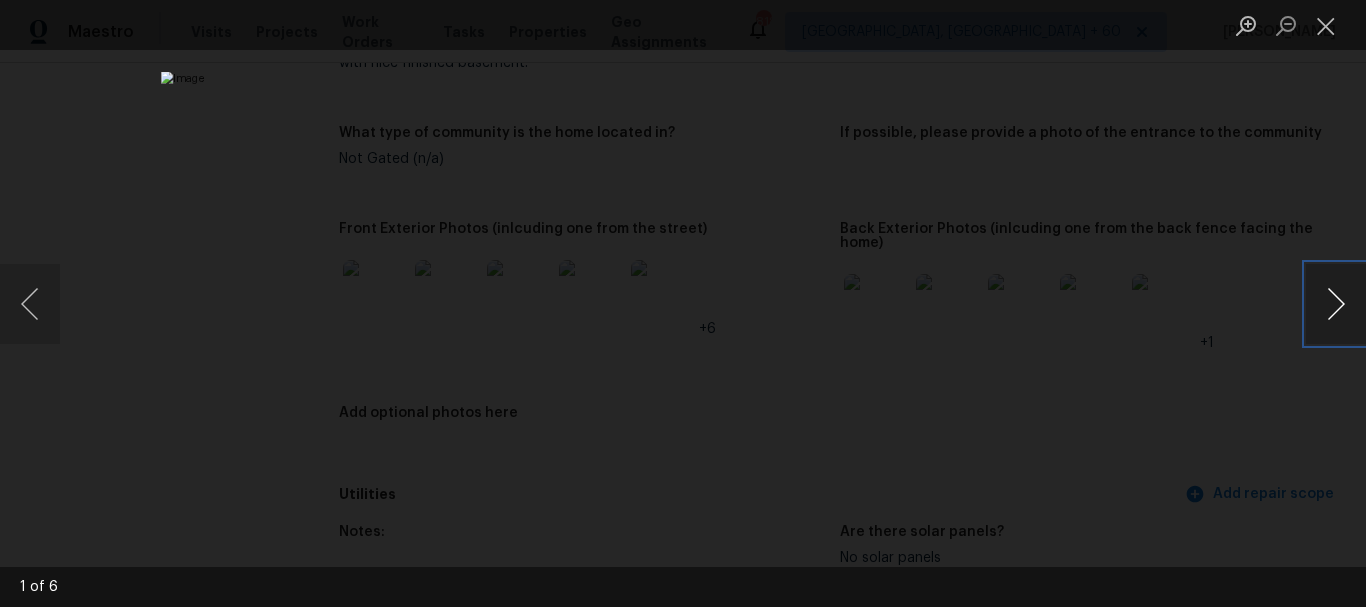 click at bounding box center (1336, 304) 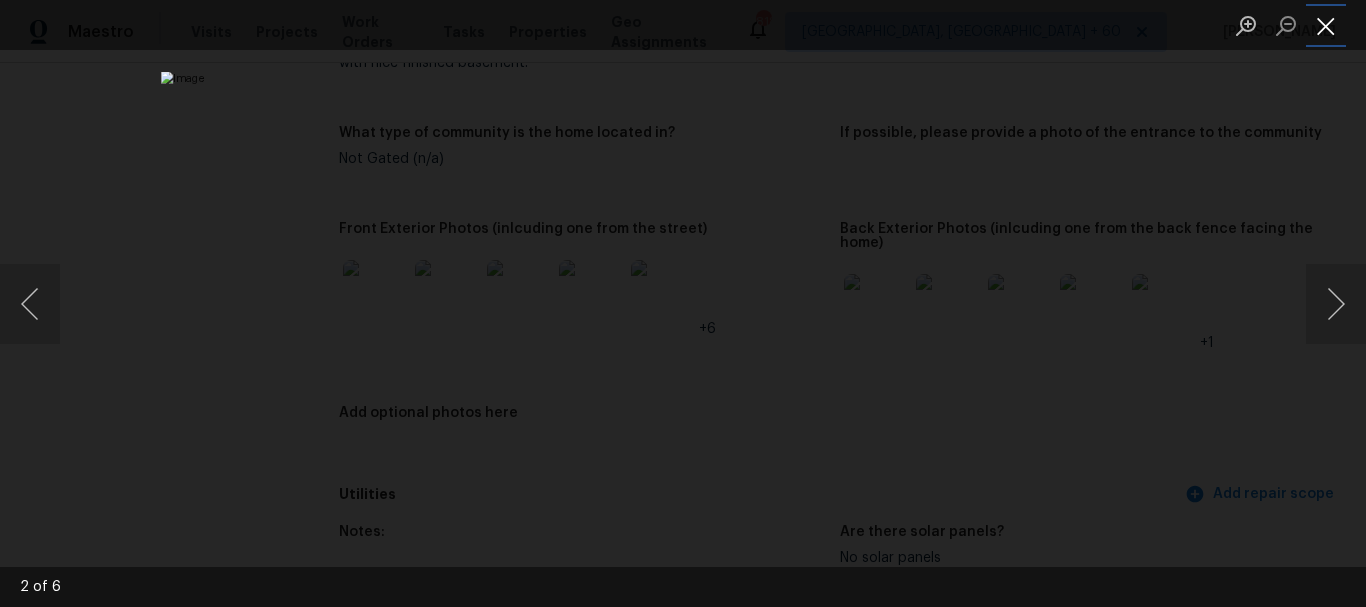 click at bounding box center [1326, 25] 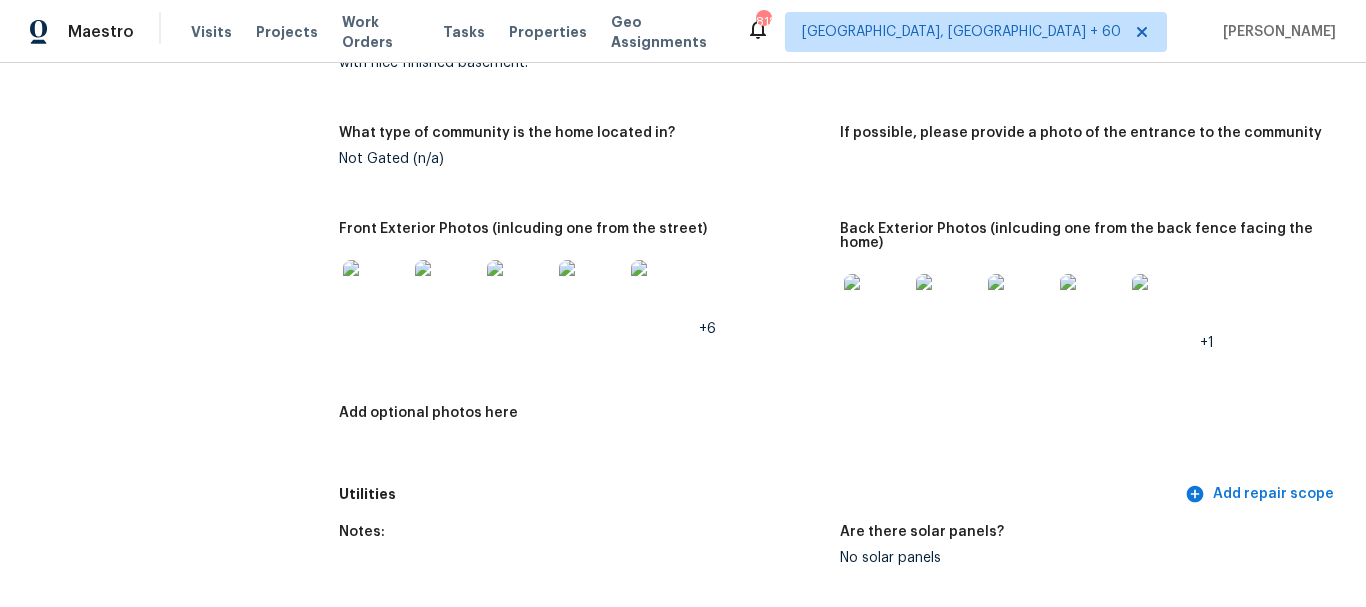 click at bounding box center [375, 292] 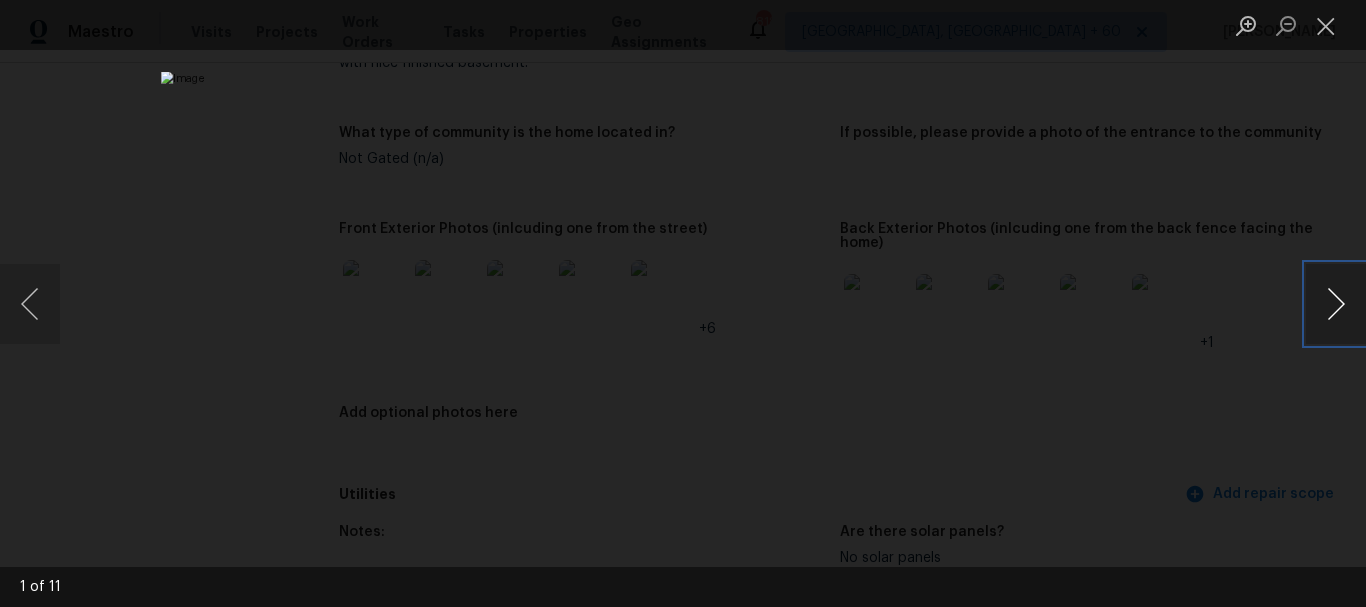 click at bounding box center (1336, 304) 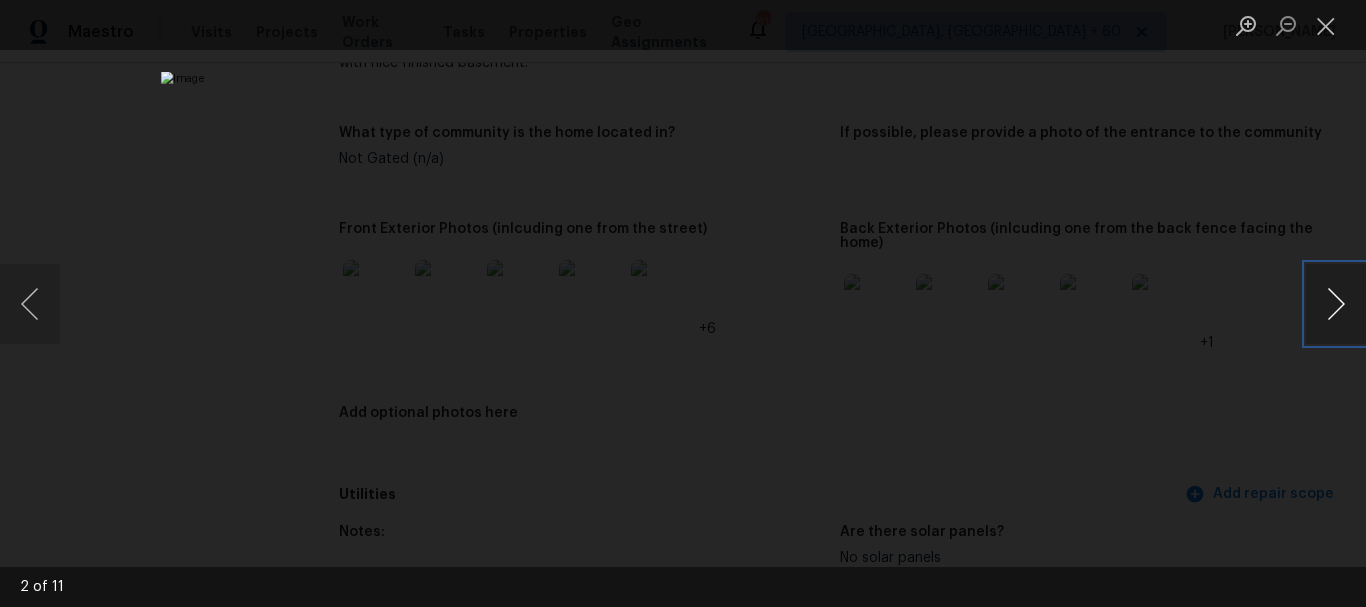 click at bounding box center [1336, 304] 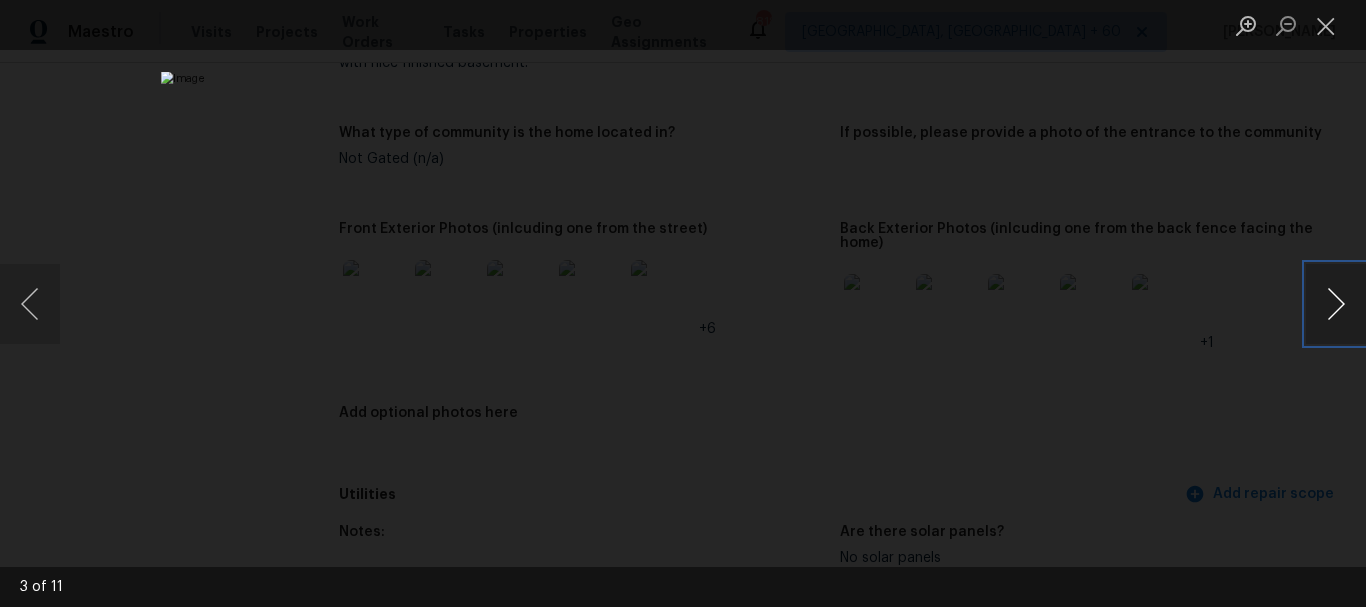 click at bounding box center (1336, 304) 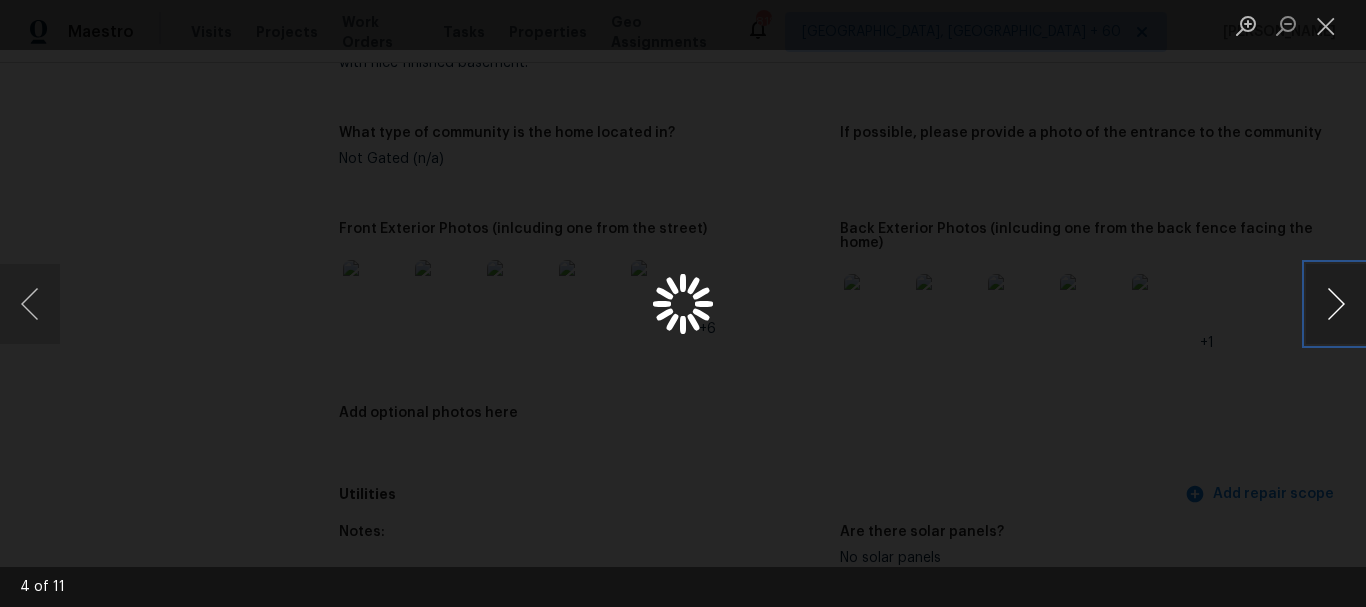 click at bounding box center [1336, 304] 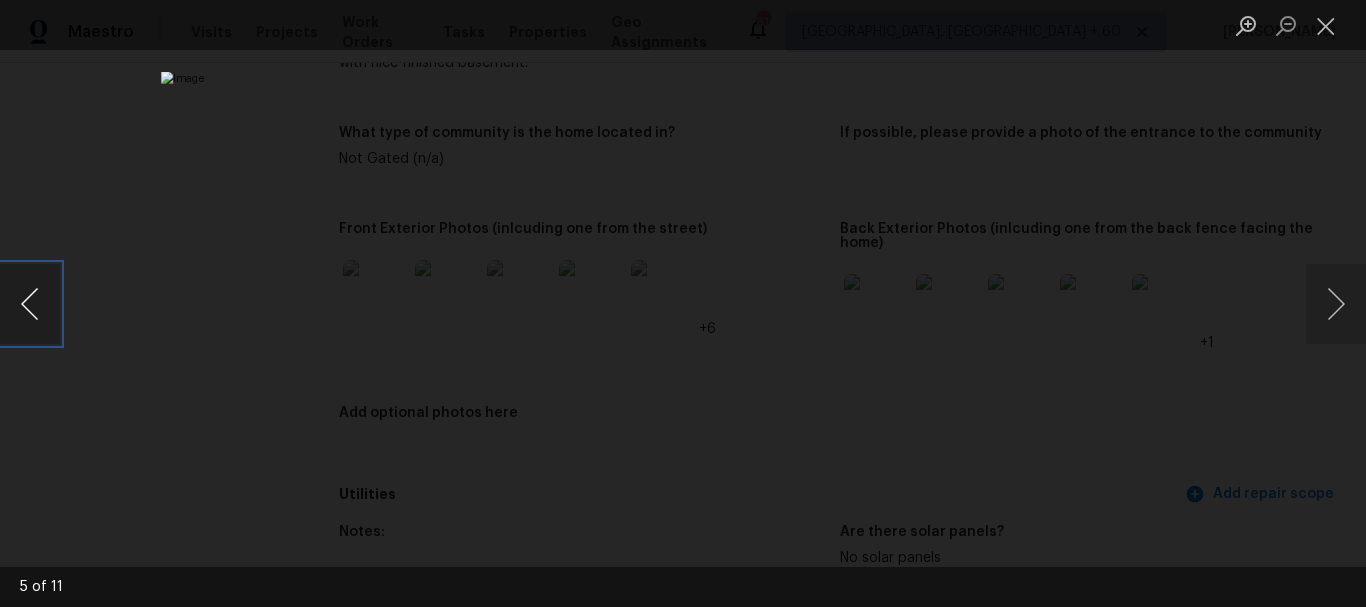 click at bounding box center (30, 304) 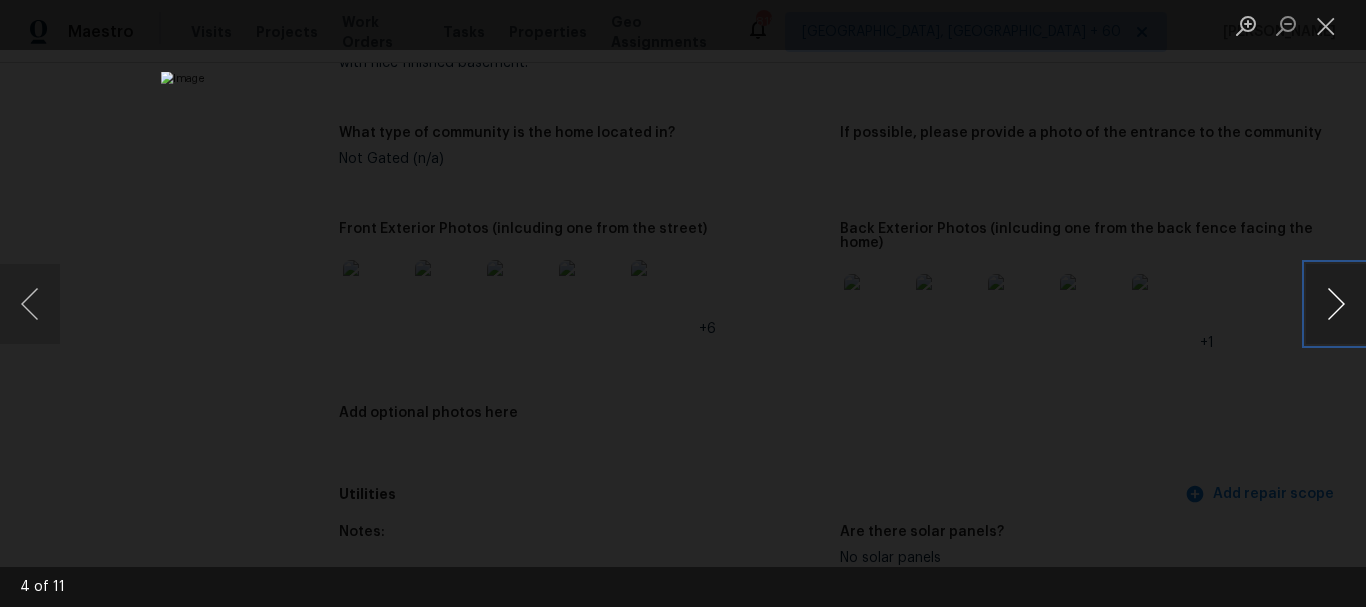 click at bounding box center (1336, 304) 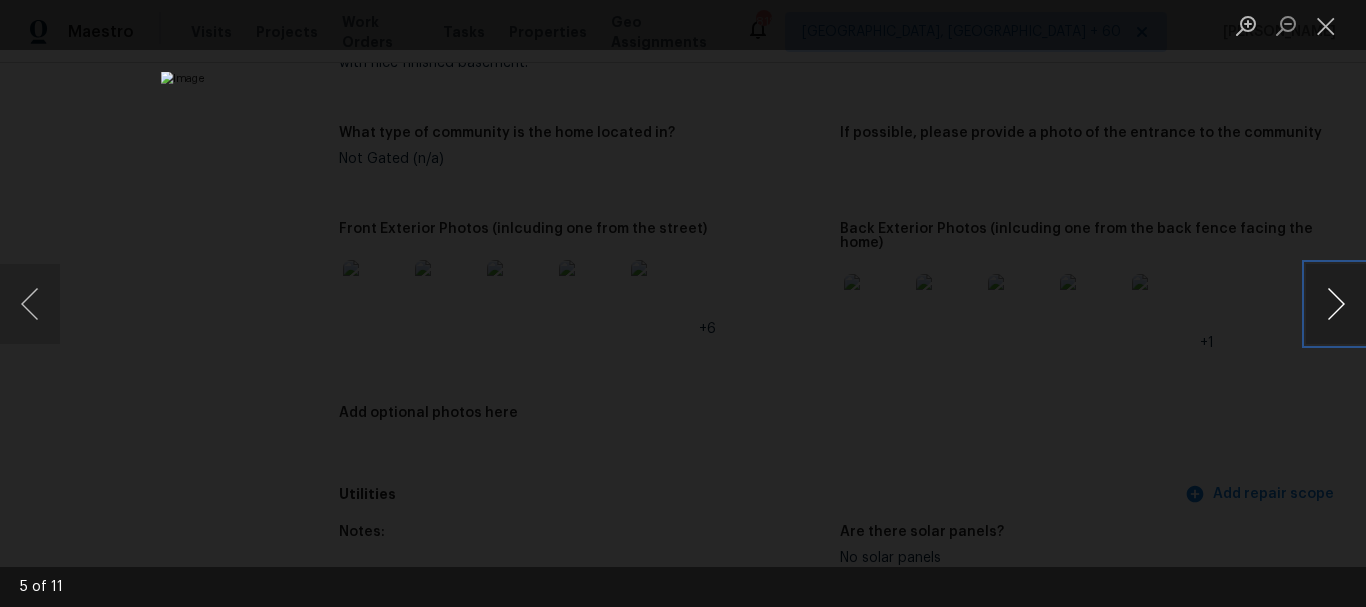click at bounding box center (1336, 304) 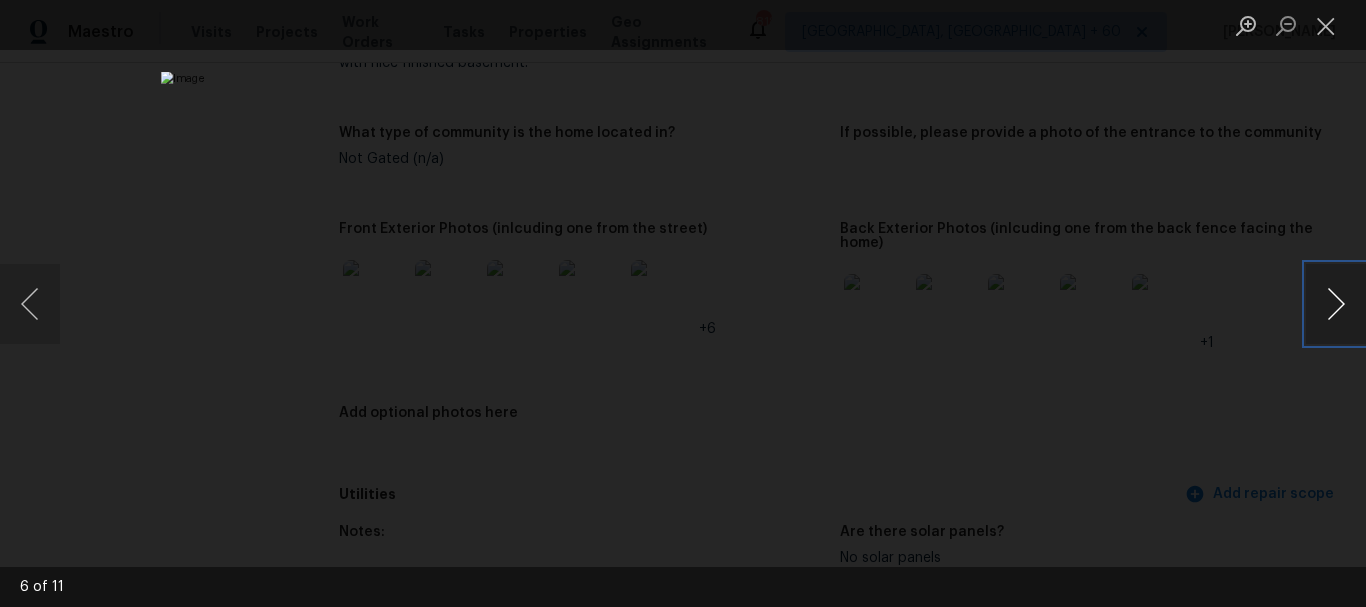 click at bounding box center (1336, 304) 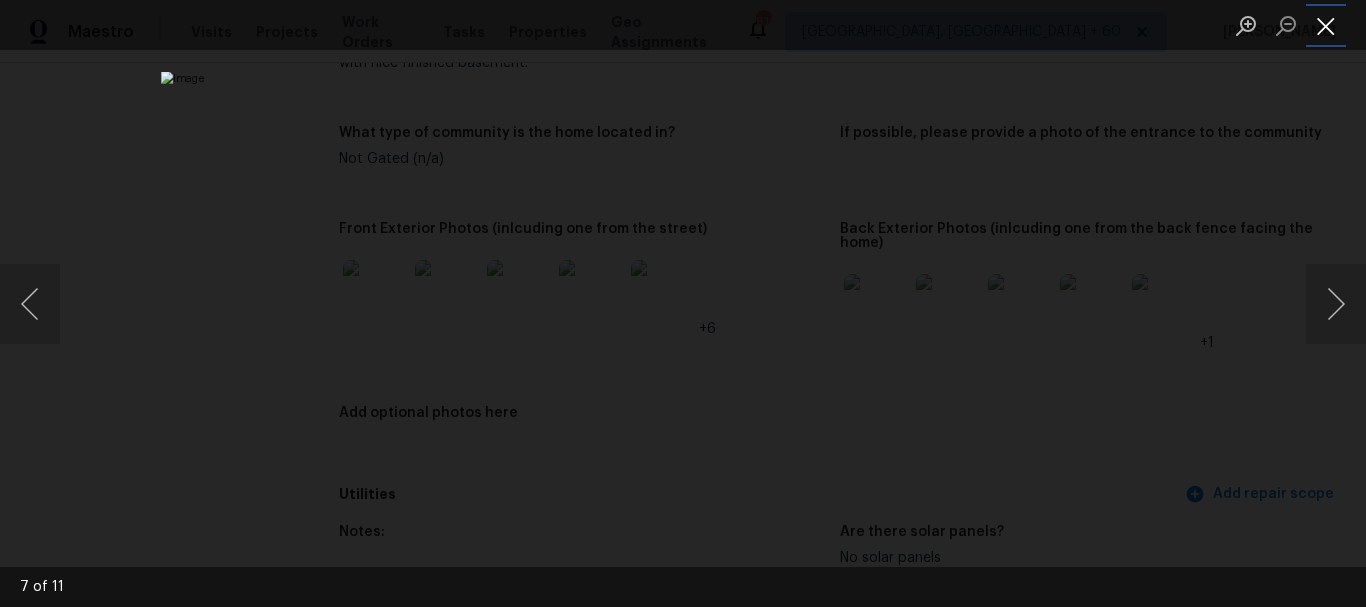 click at bounding box center (1326, 25) 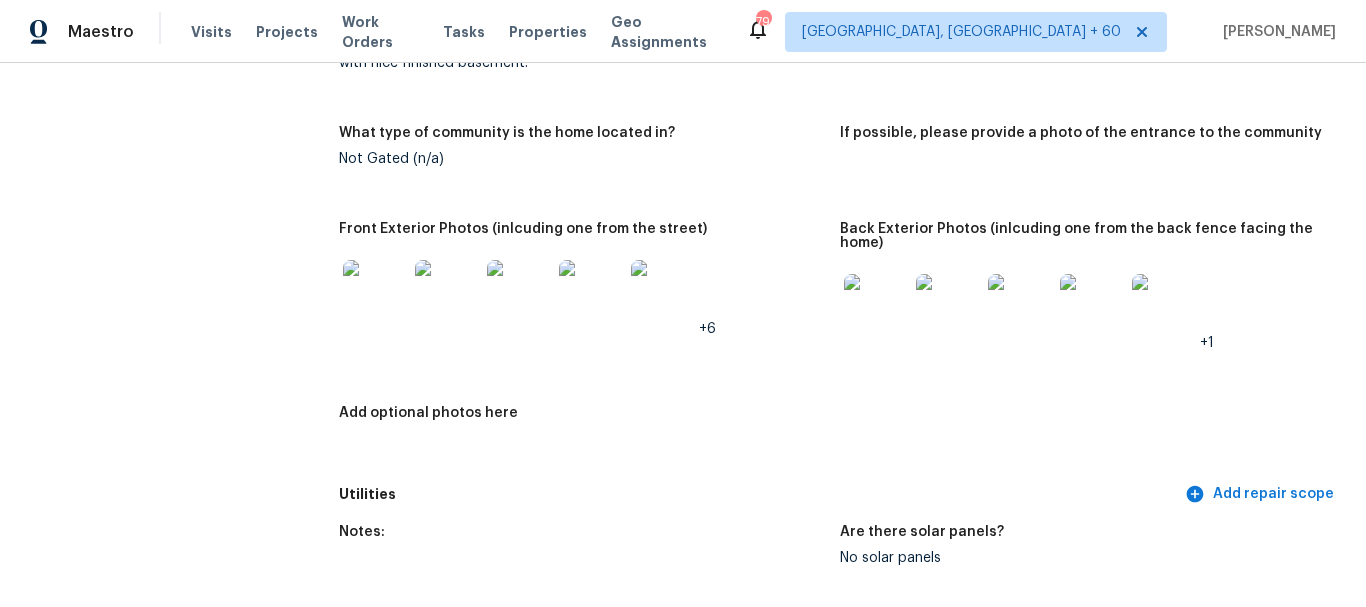 scroll, scrollTop: 0, scrollLeft: 0, axis: both 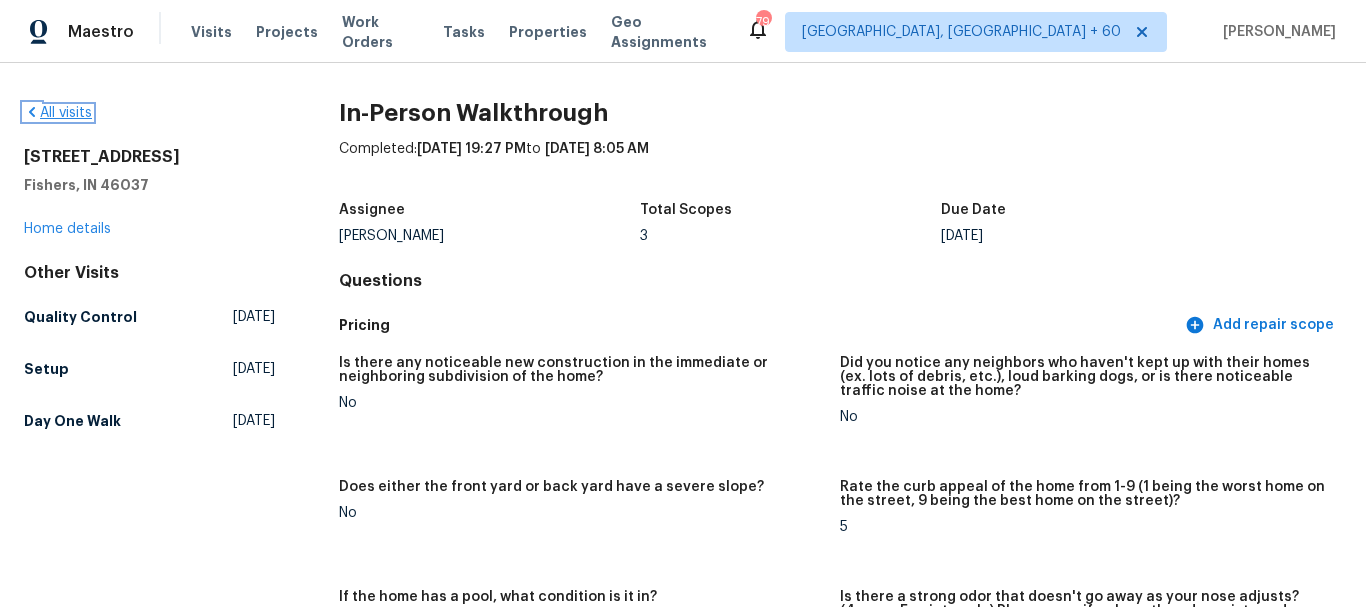 click 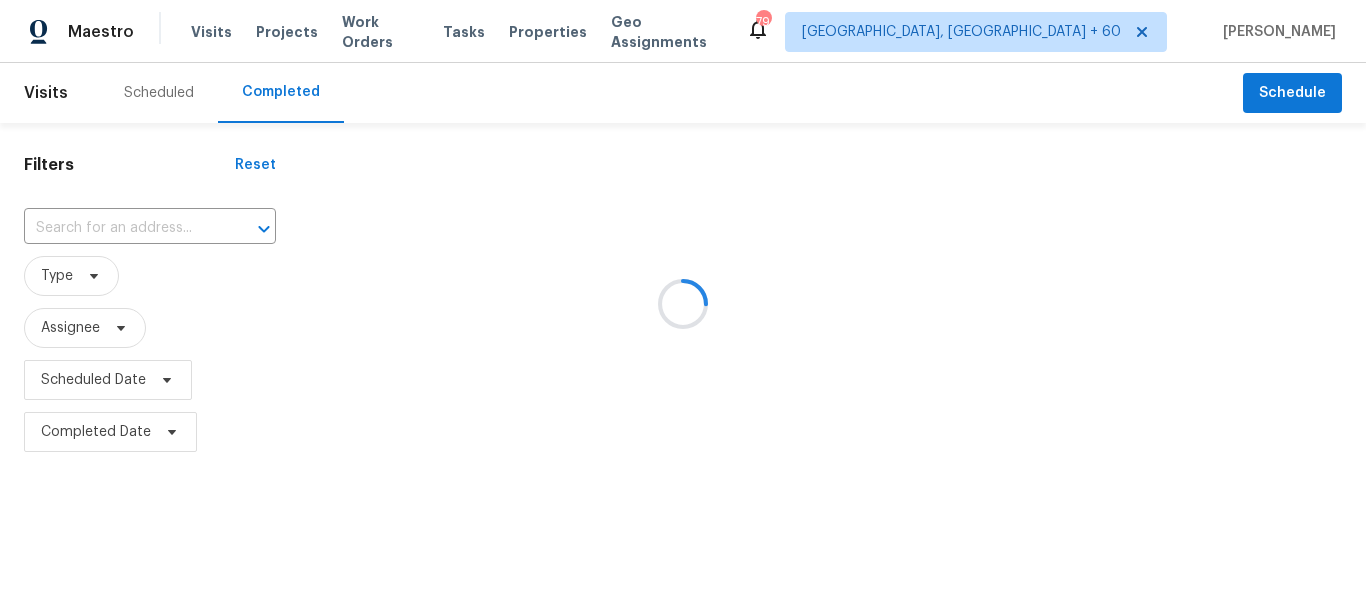 click at bounding box center (683, 303) 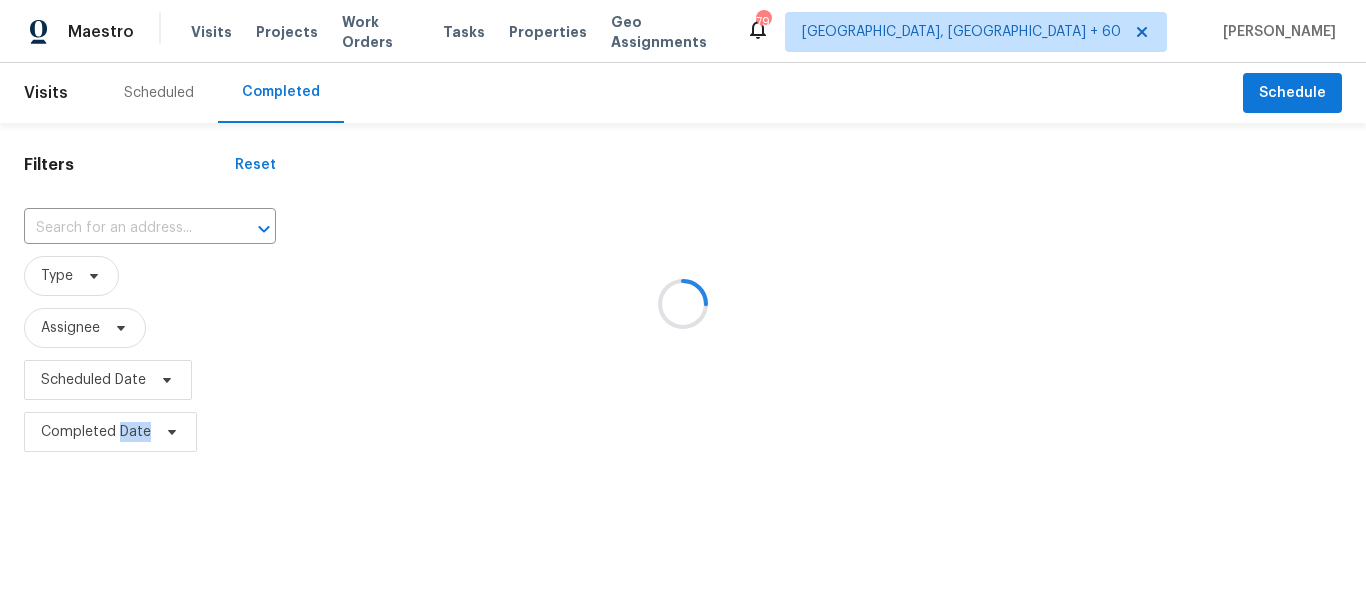 click at bounding box center (683, 303) 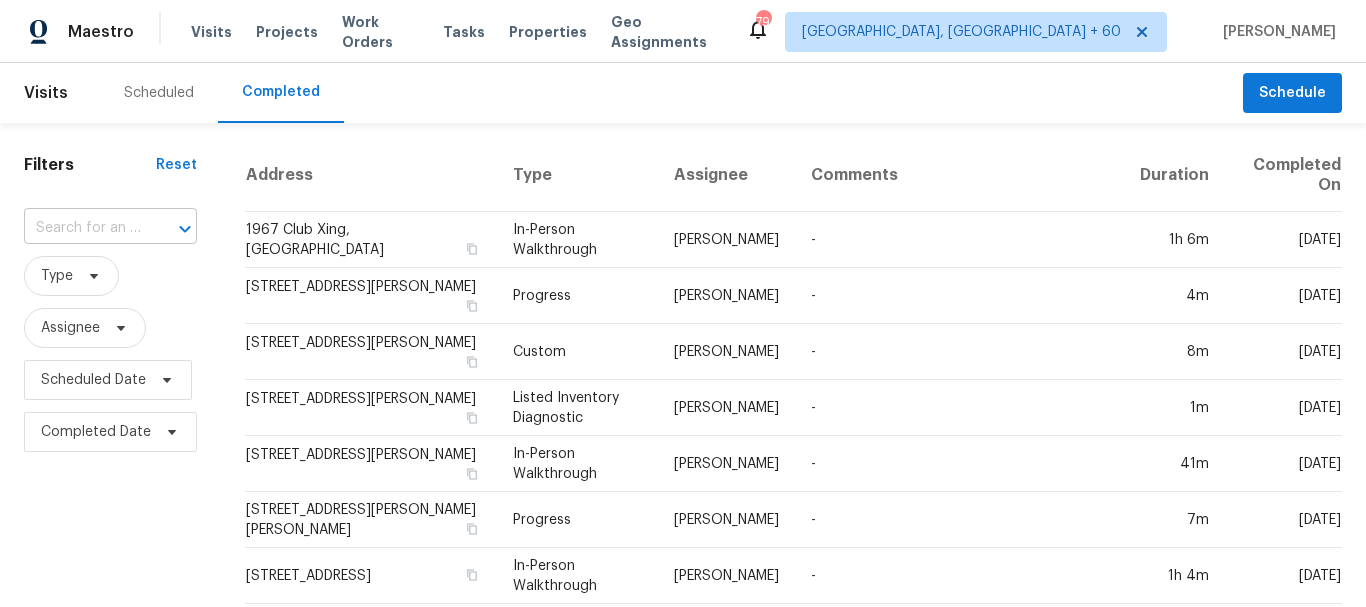 click at bounding box center (82, 228) 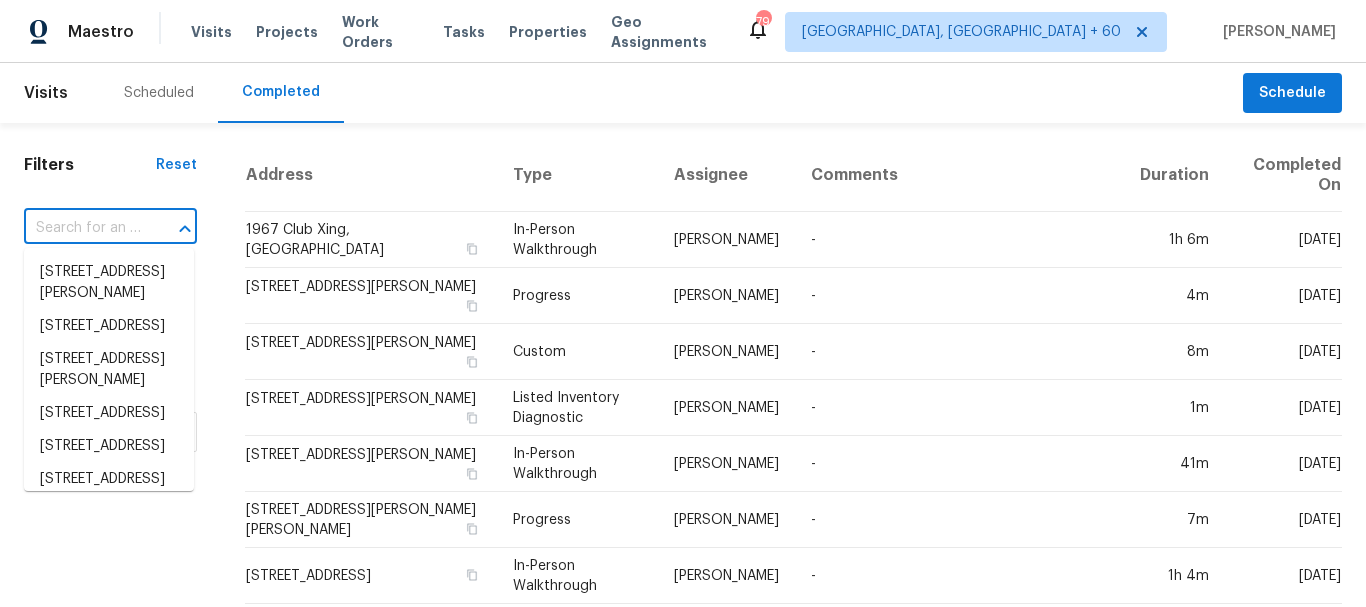 paste on "[STREET_ADDRESS][PERSON_NAME]" 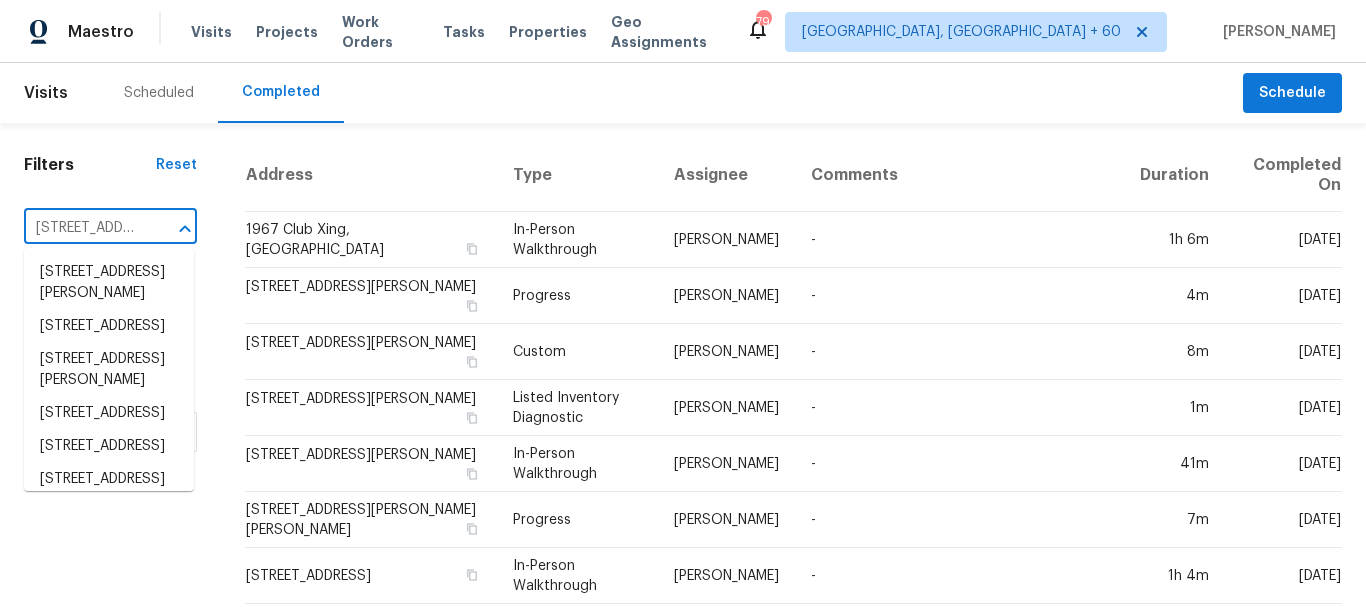 scroll, scrollTop: 0, scrollLeft: 141, axis: horizontal 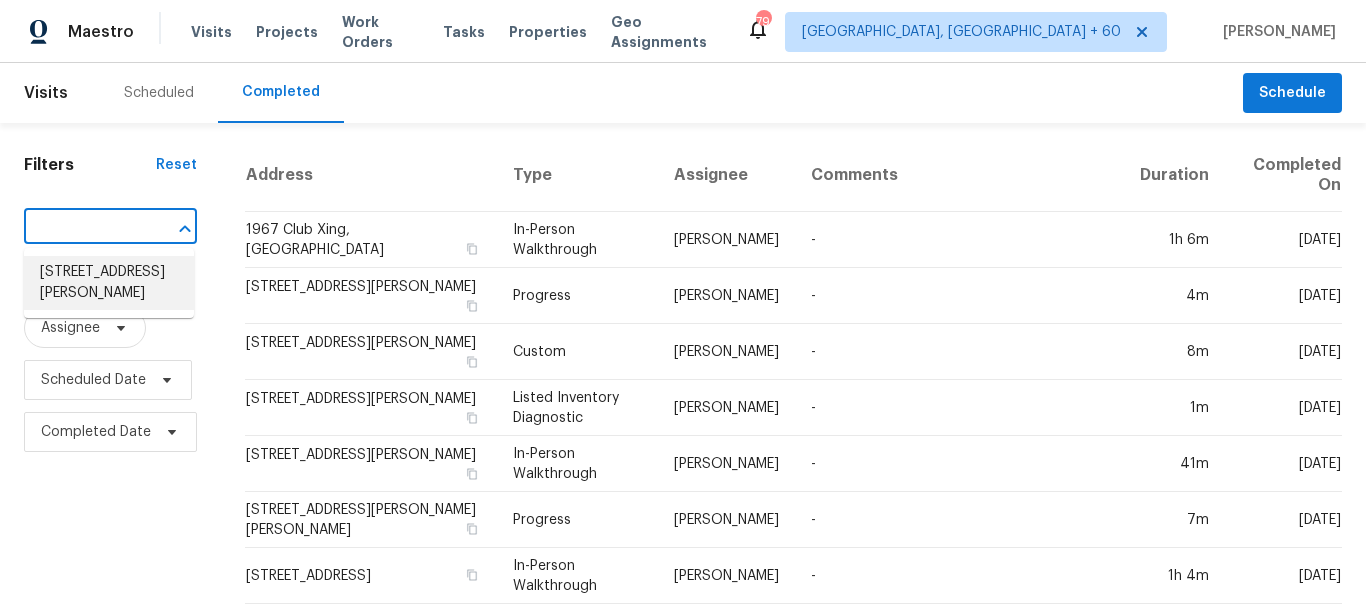 click on "[STREET_ADDRESS][PERSON_NAME]" at bounding box center (109, 283) 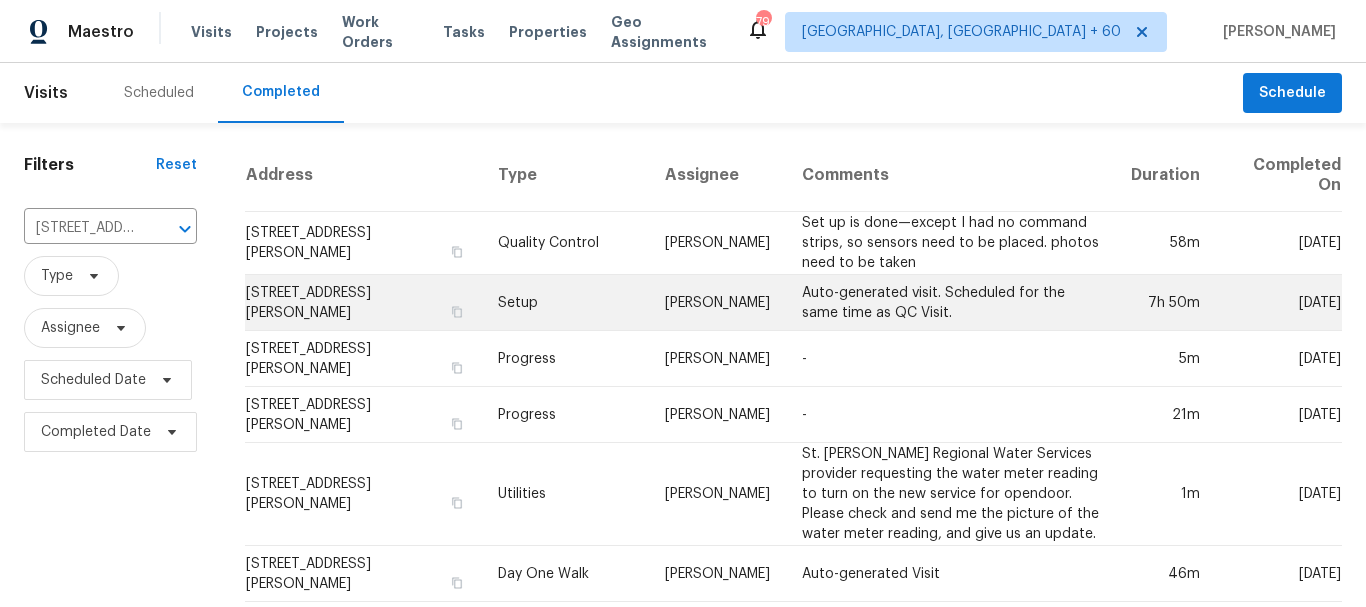 click on "Setup" at bounding box center [565, 303] 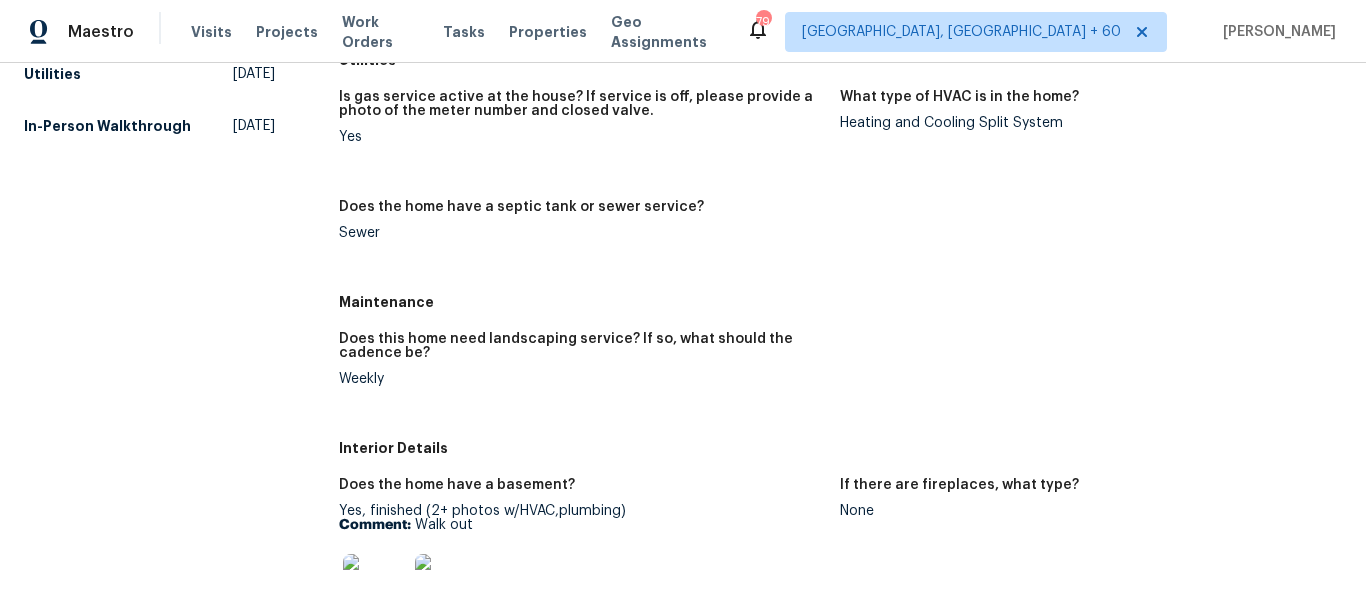 scroll, scrollTop: 187, scrollLeft: 0, axis: vertical 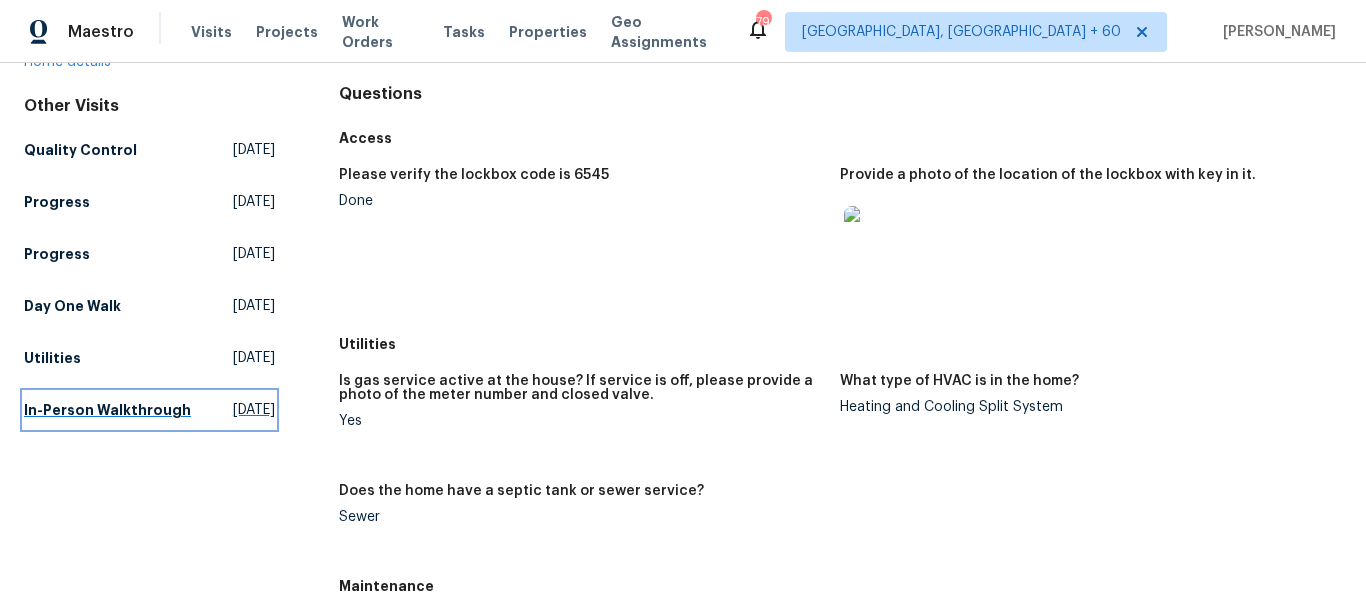 click on "In-Person Walkthrough" at bounding box center [107, 410] 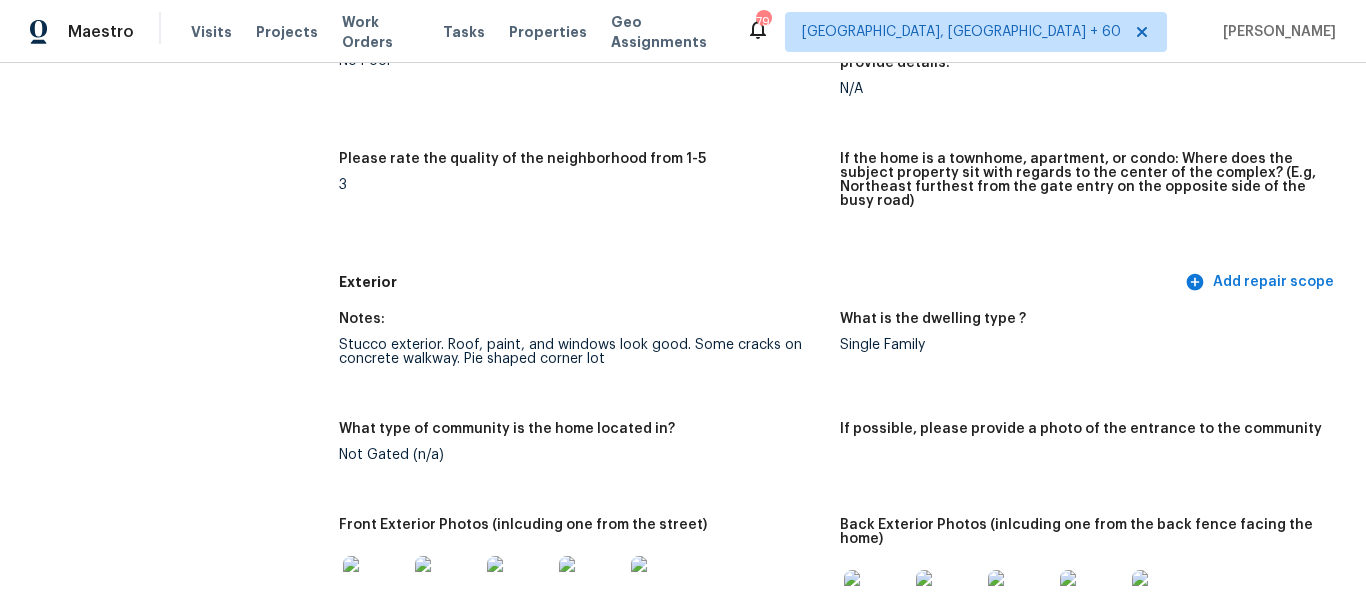 scroll, scrollTop: 900, scrollLeft: 0, axis: vertical 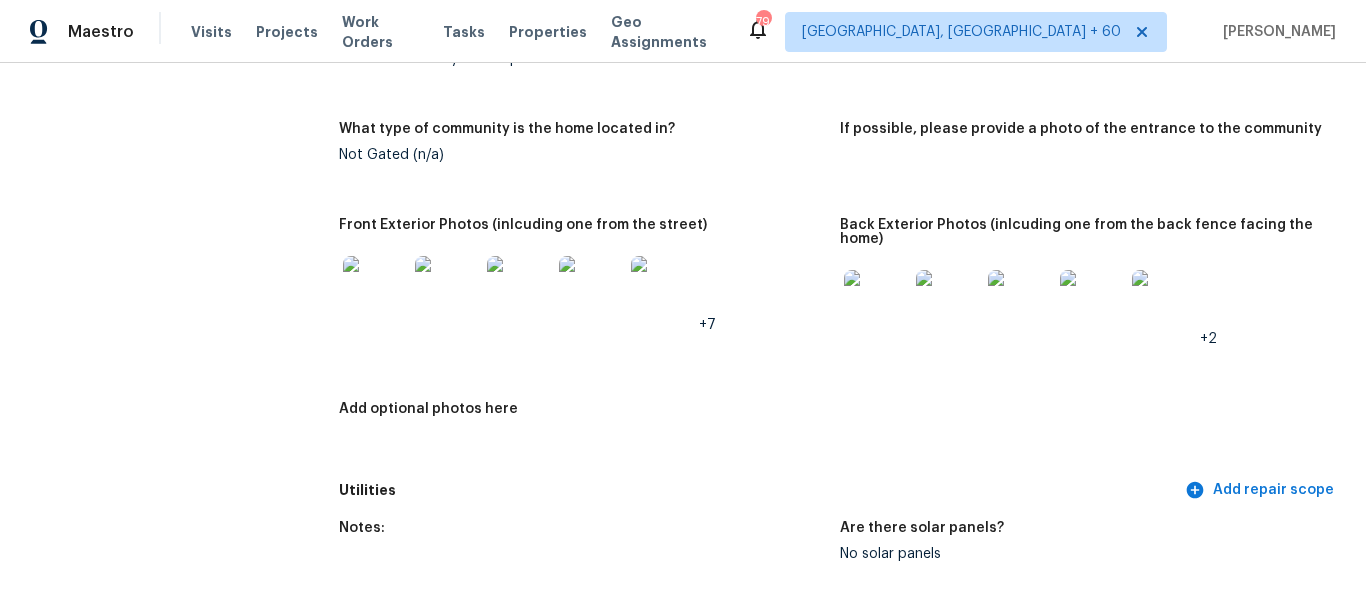 click at bounding box center (876, 302) 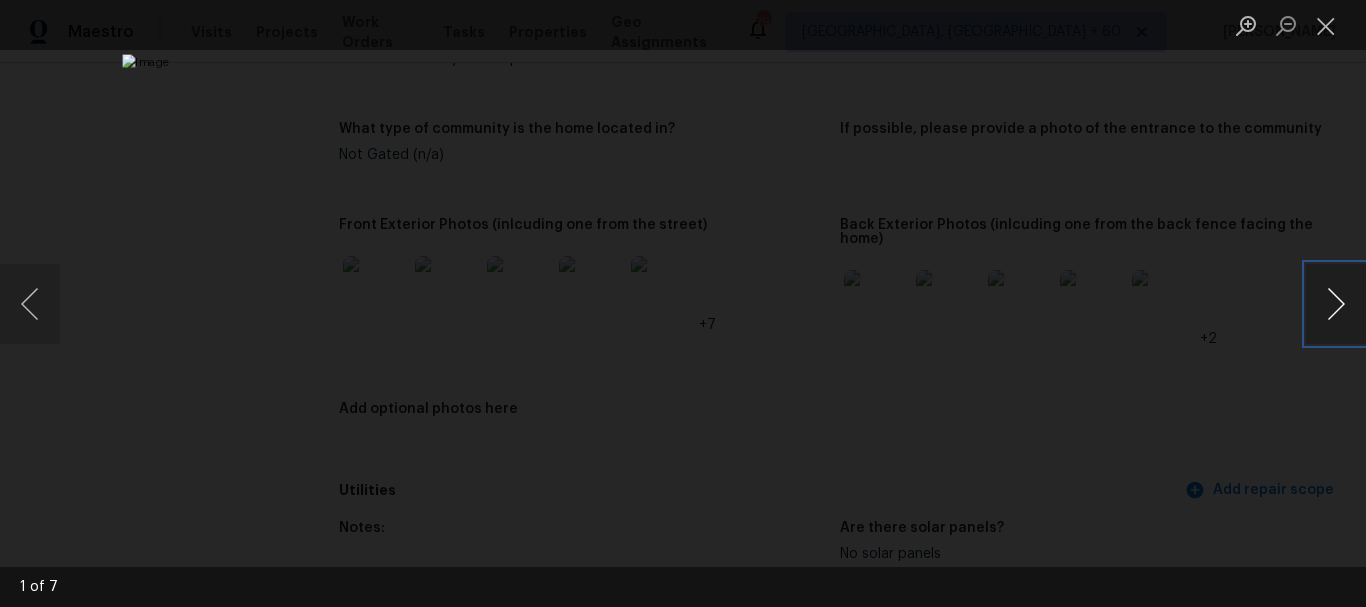 click at bounding box center (1336, 304) 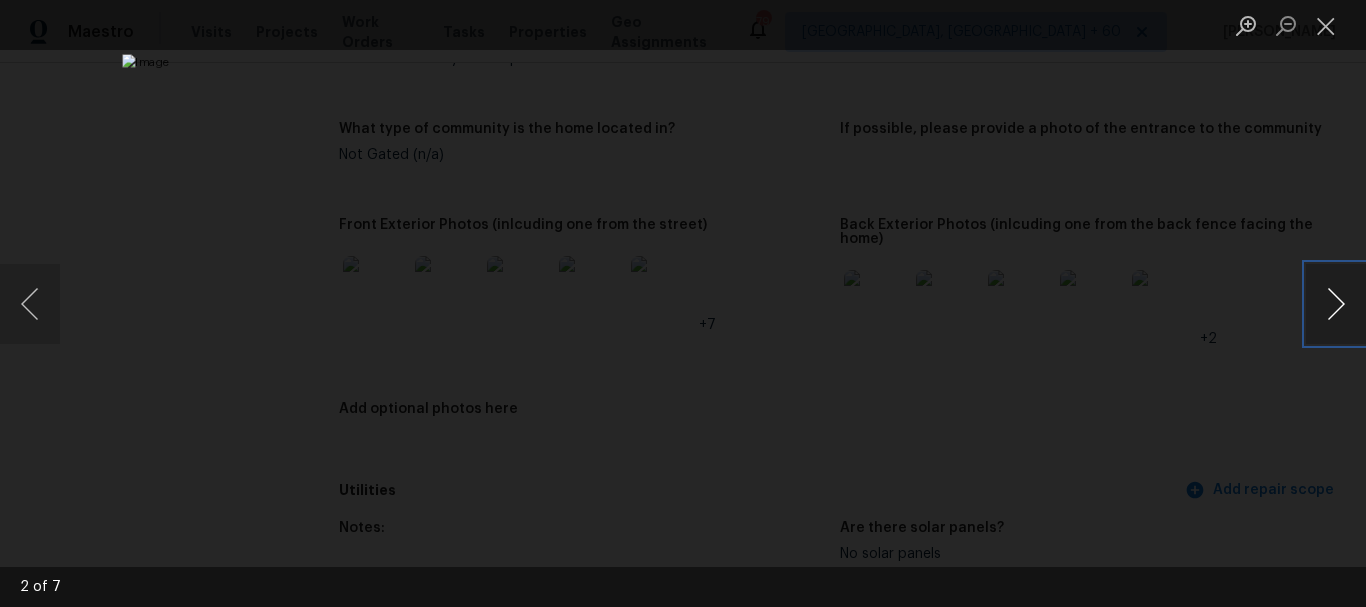 click at bounding box center (1336, 304) 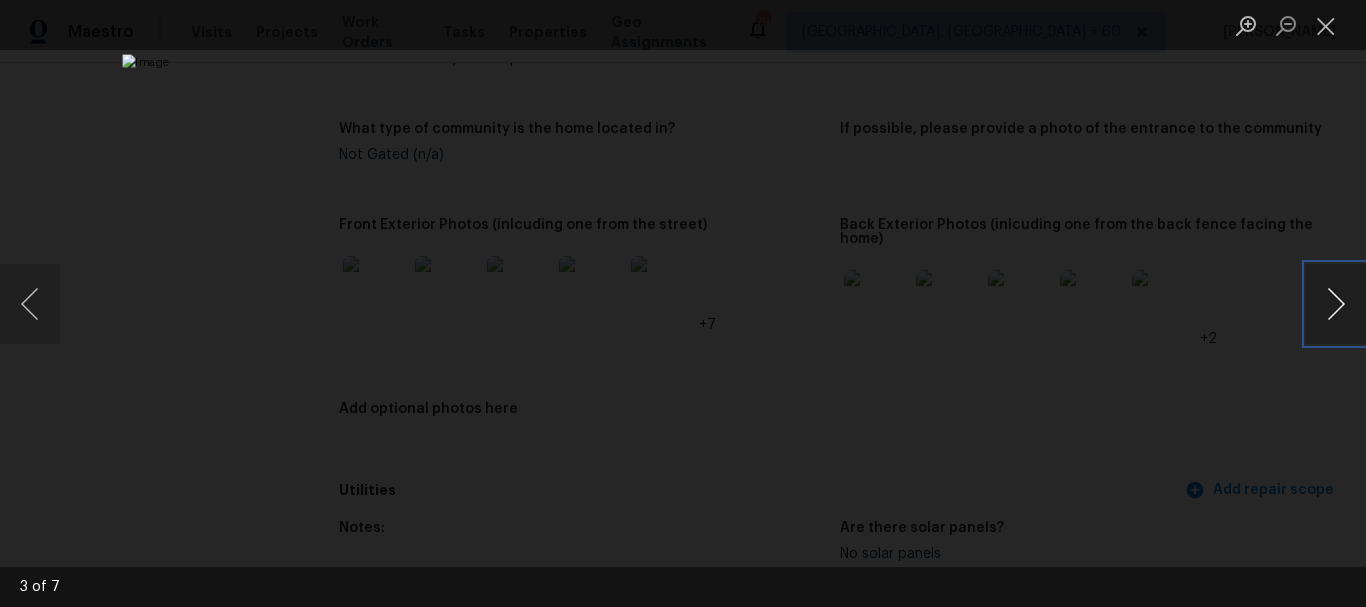 click at bounding box center (1336, 304) 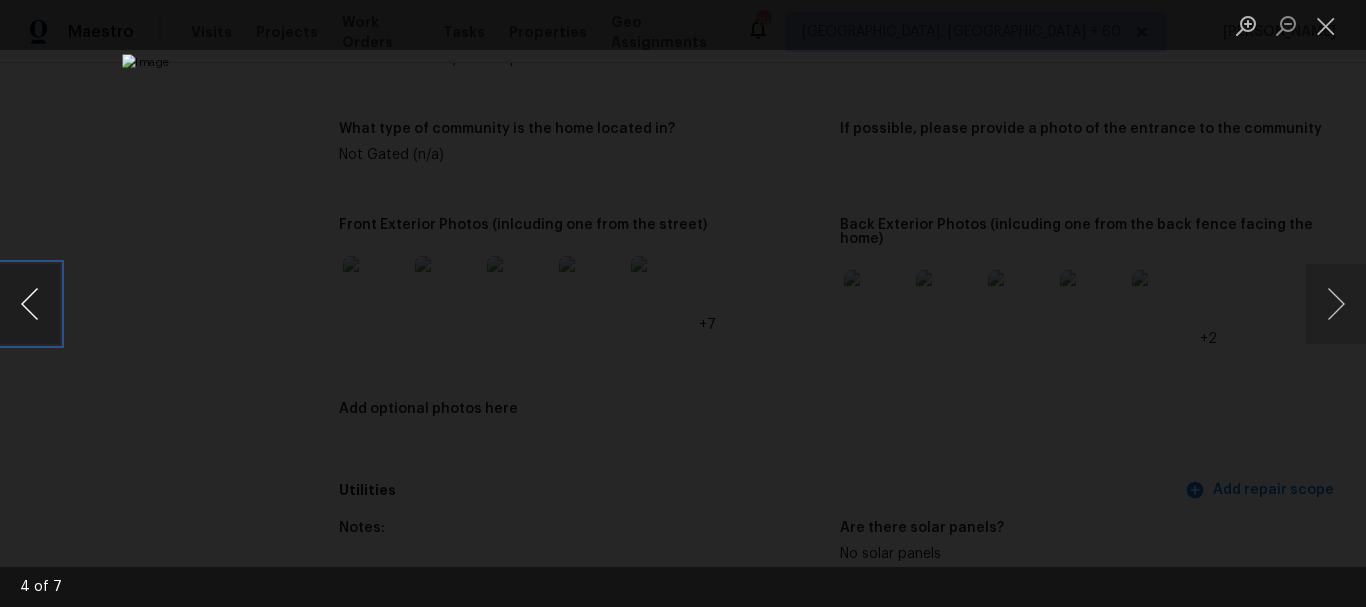click at bounding box center [30, 304] 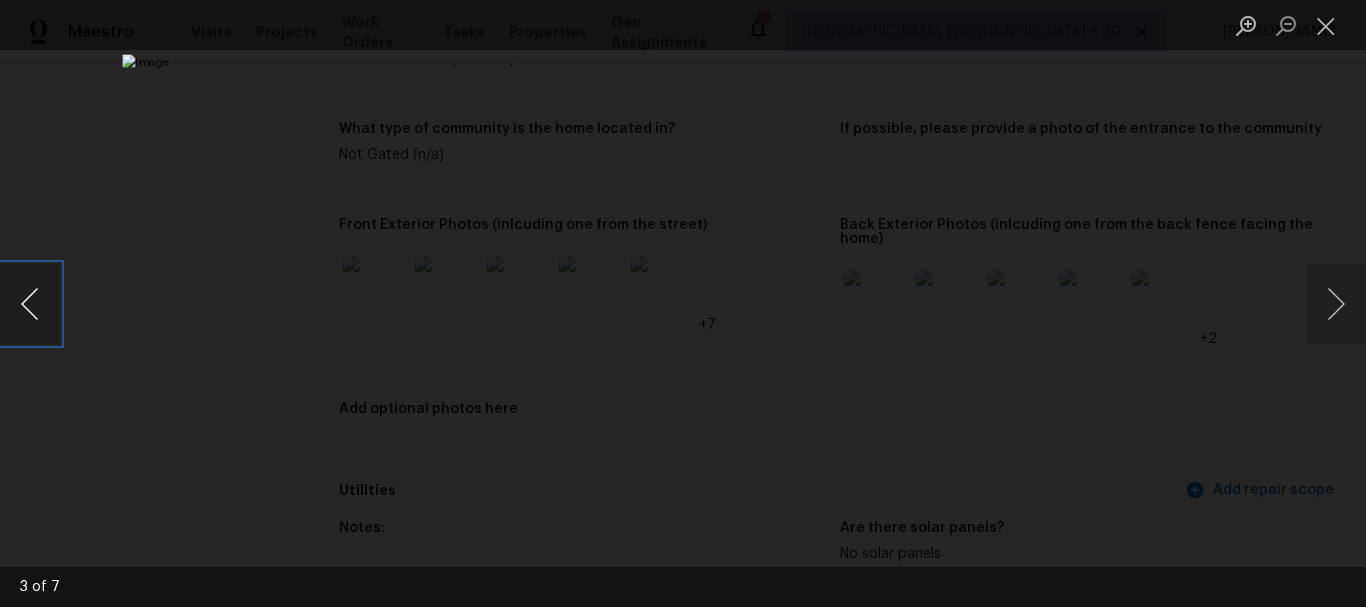 click at bounding box center (30, 304) 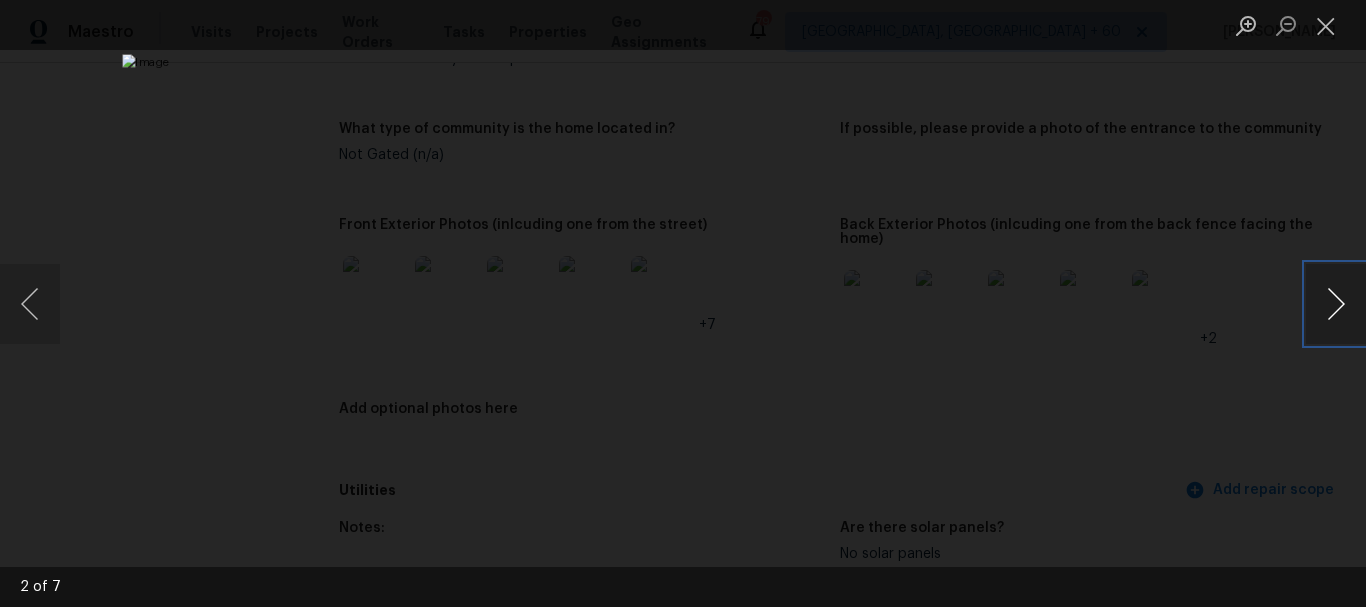 click at bounding box center [1336, 304] 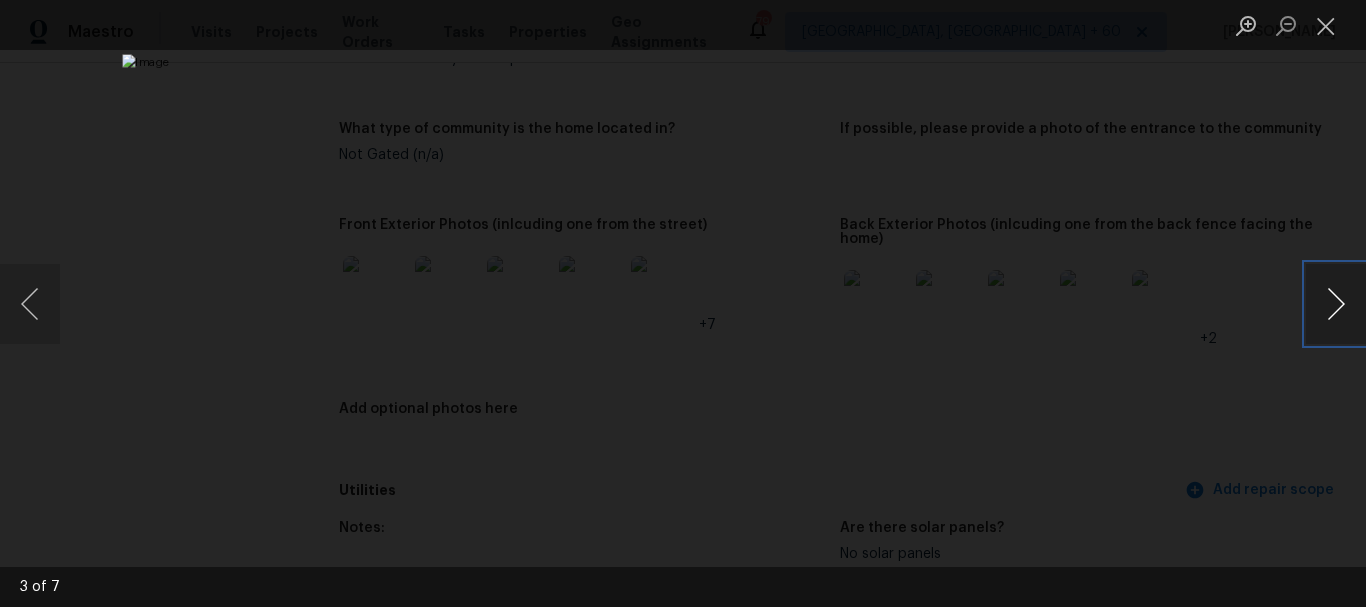 click at bounding box center [1336, 304] 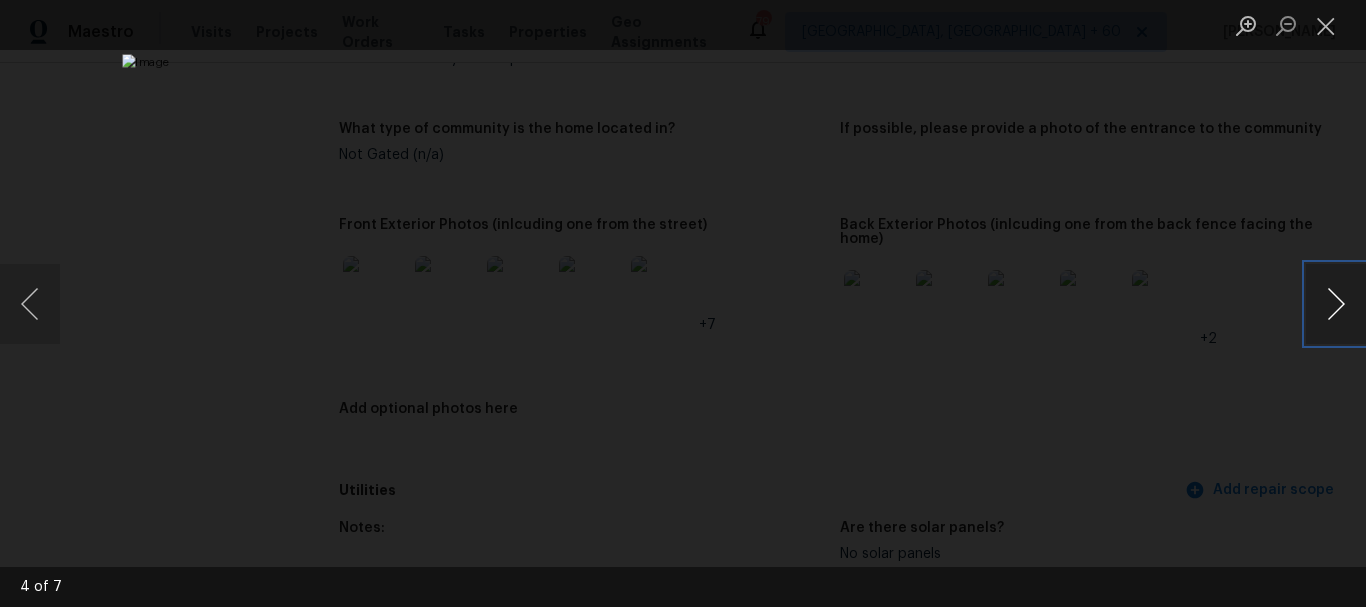 click at bounding box center [1336, 304] 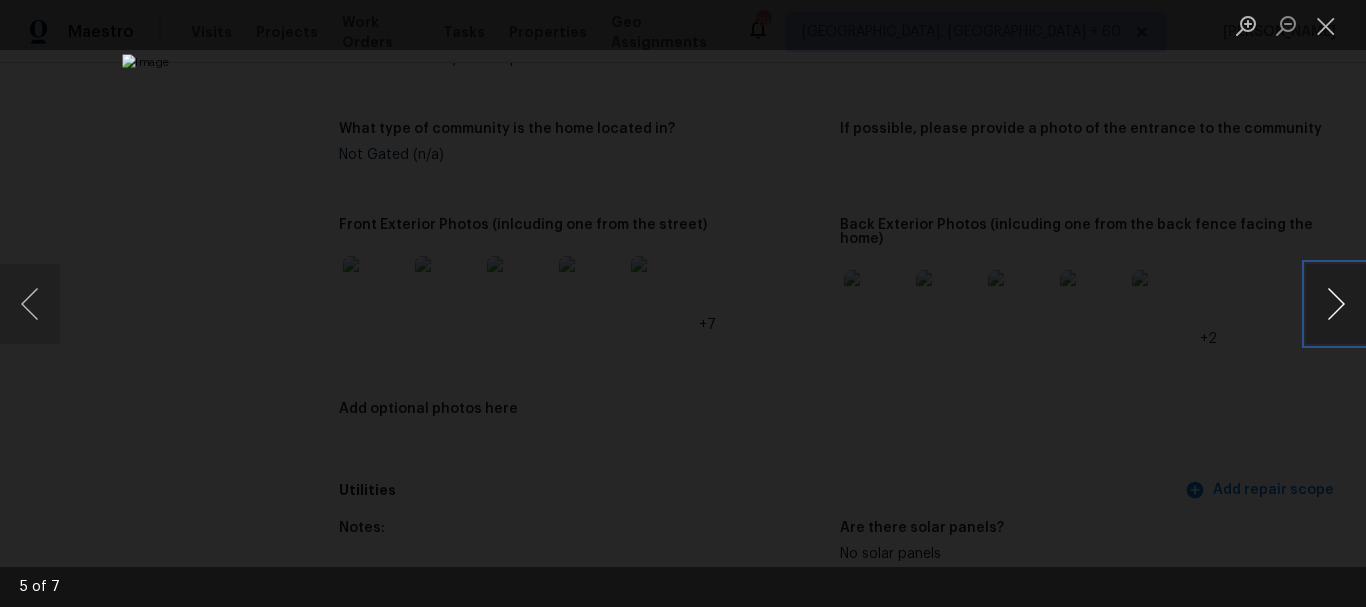 click at bounding box center (1336, 304) 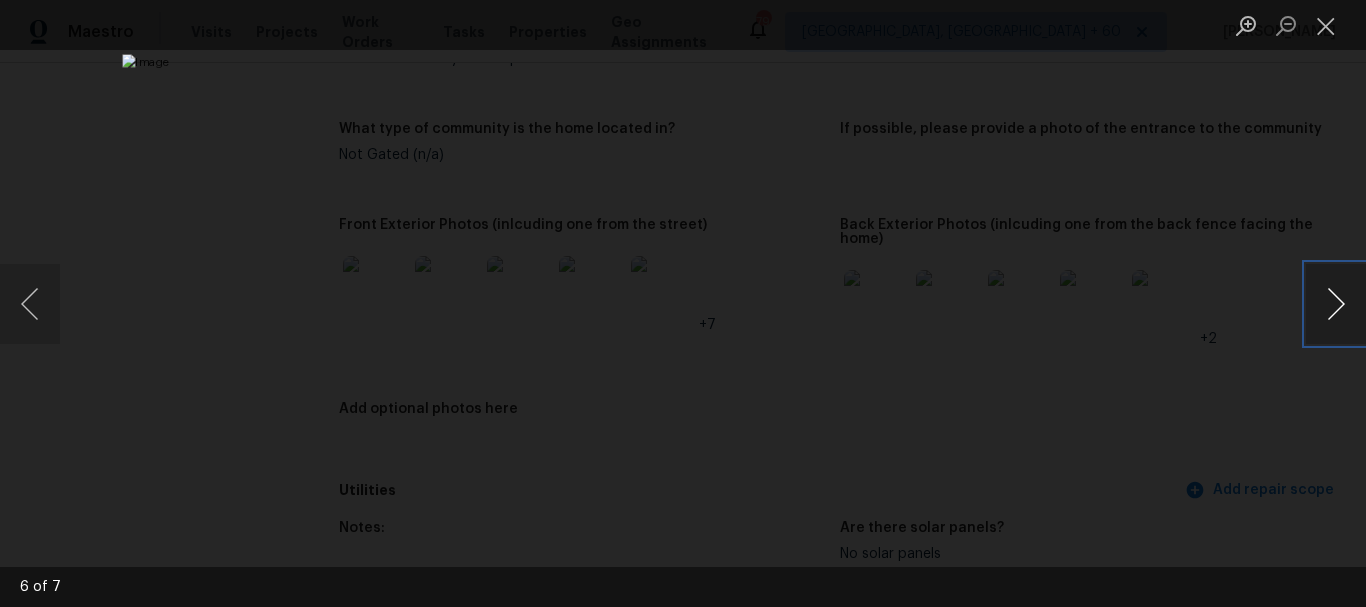 click at bounding box center (1336, 304) 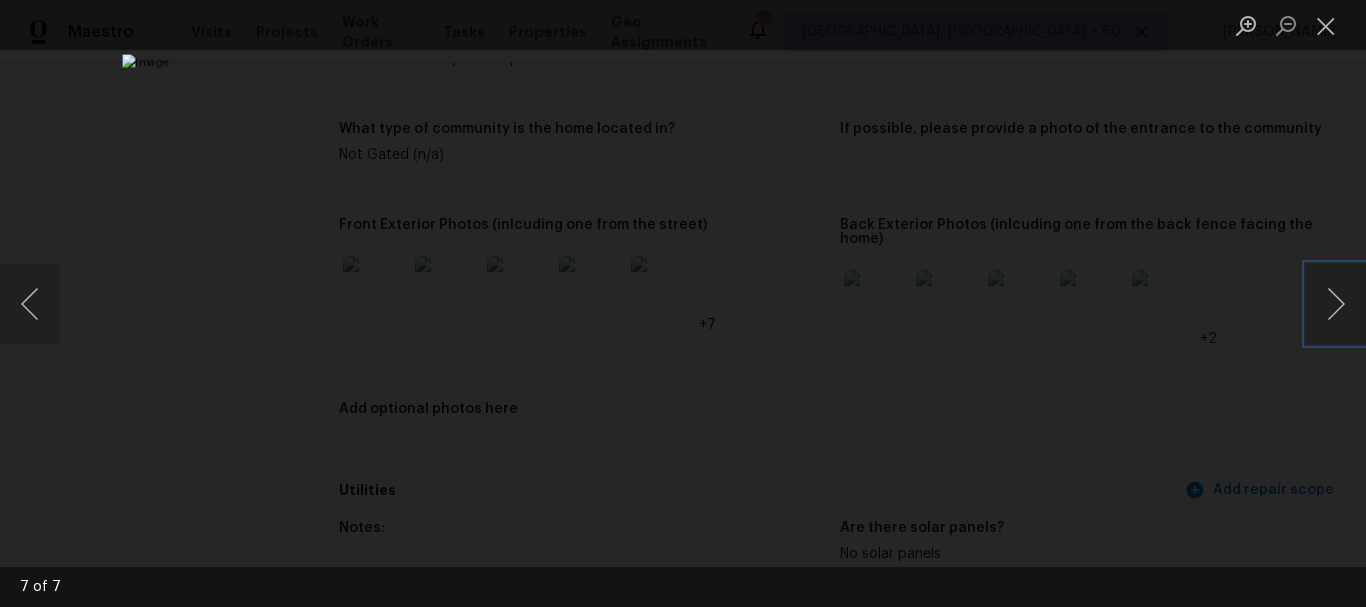 click at bounding box center (682, 303) 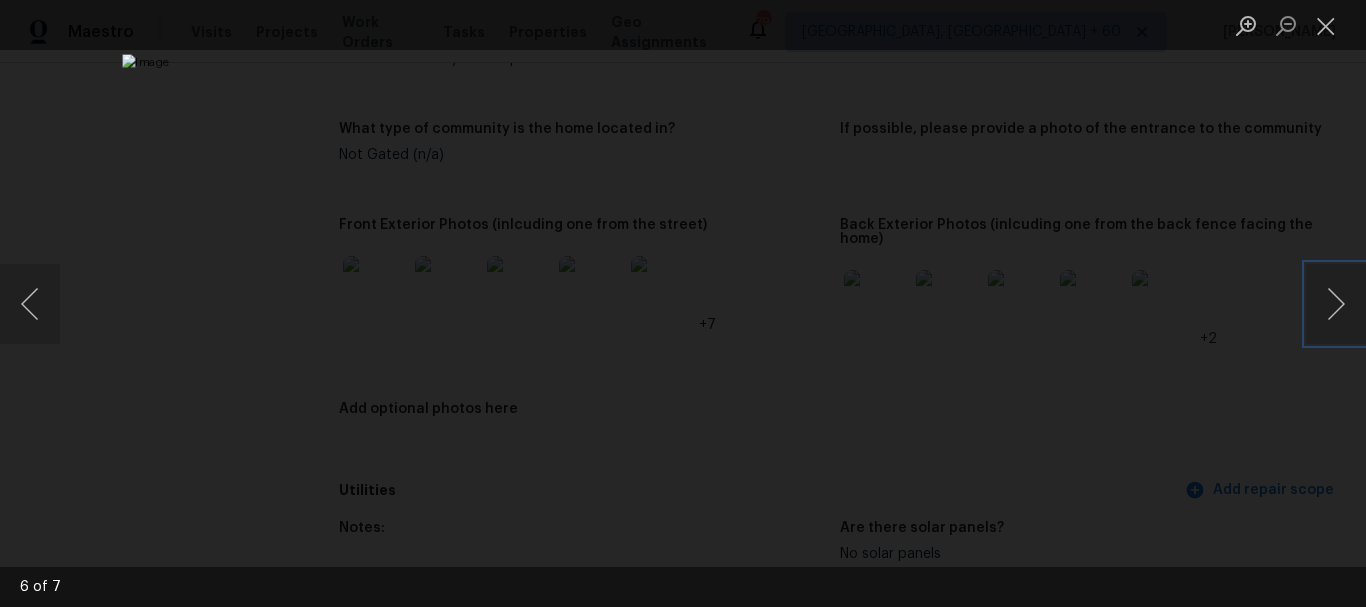 click at bounding box center [683, 303] 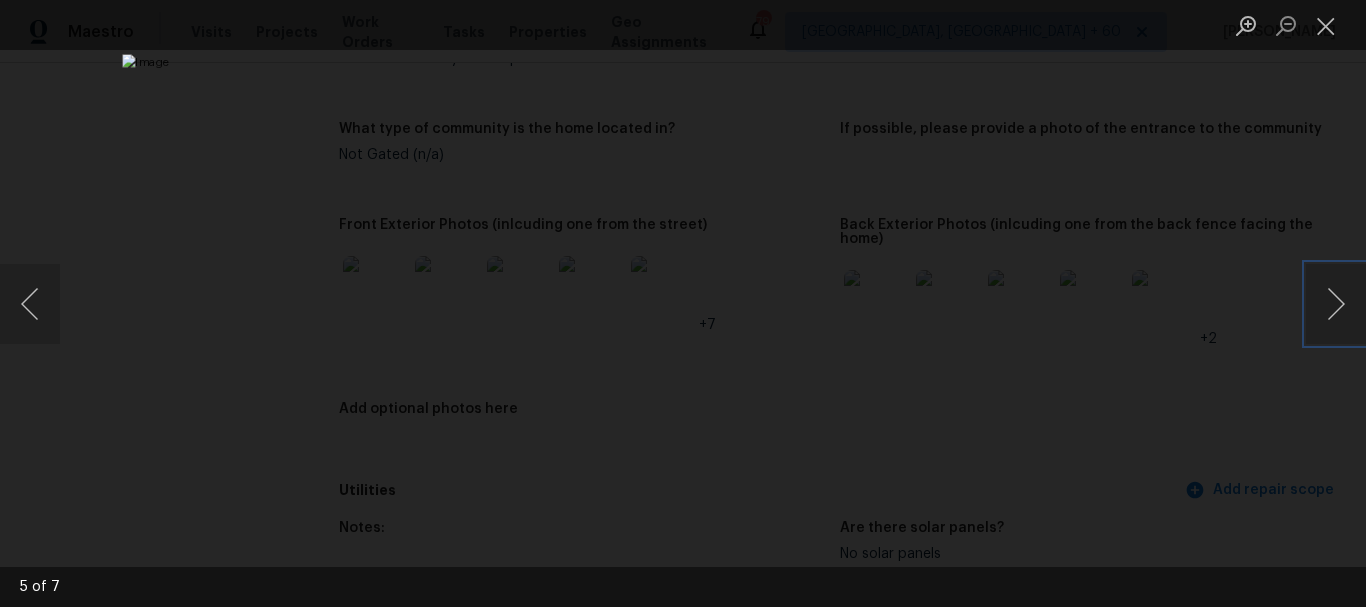 click at bounding box center (682, 303) 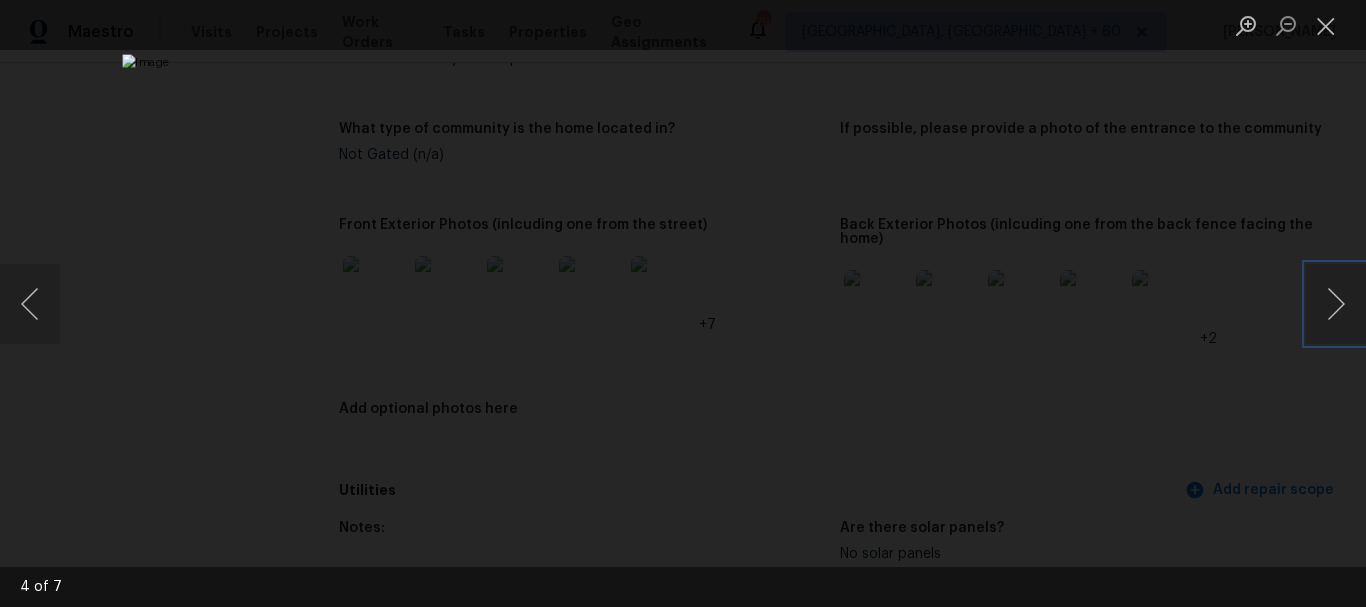 click at bounding box center (682, 303) 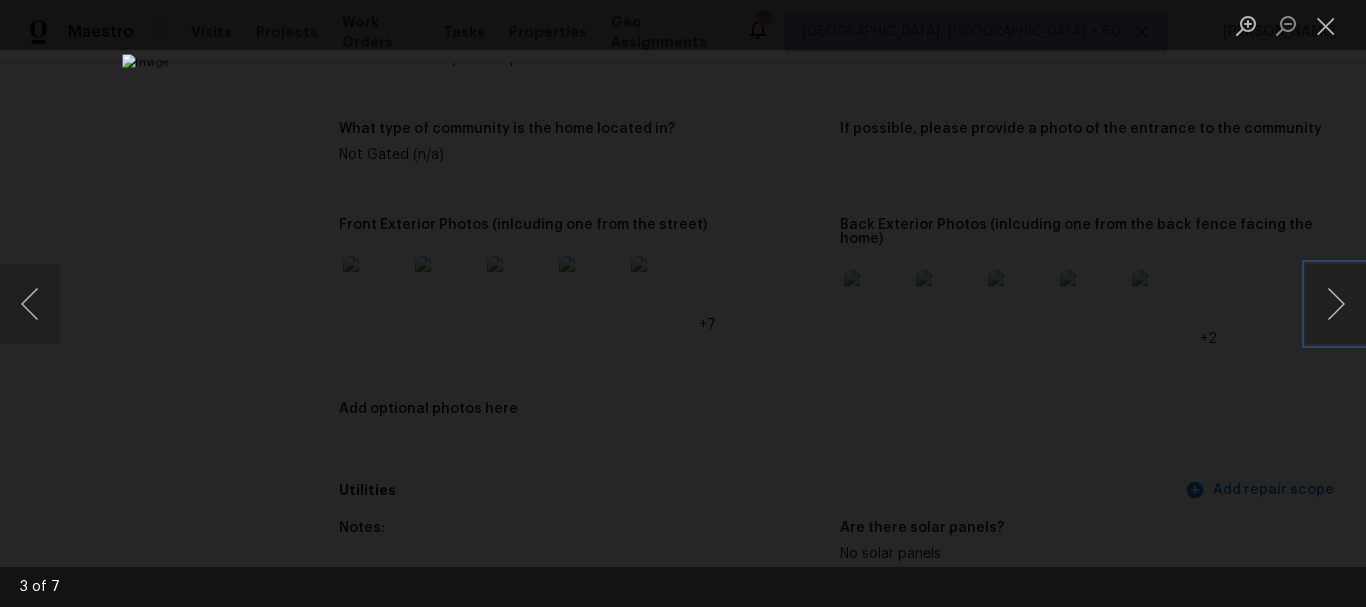 click at bounding box center (682, 303) 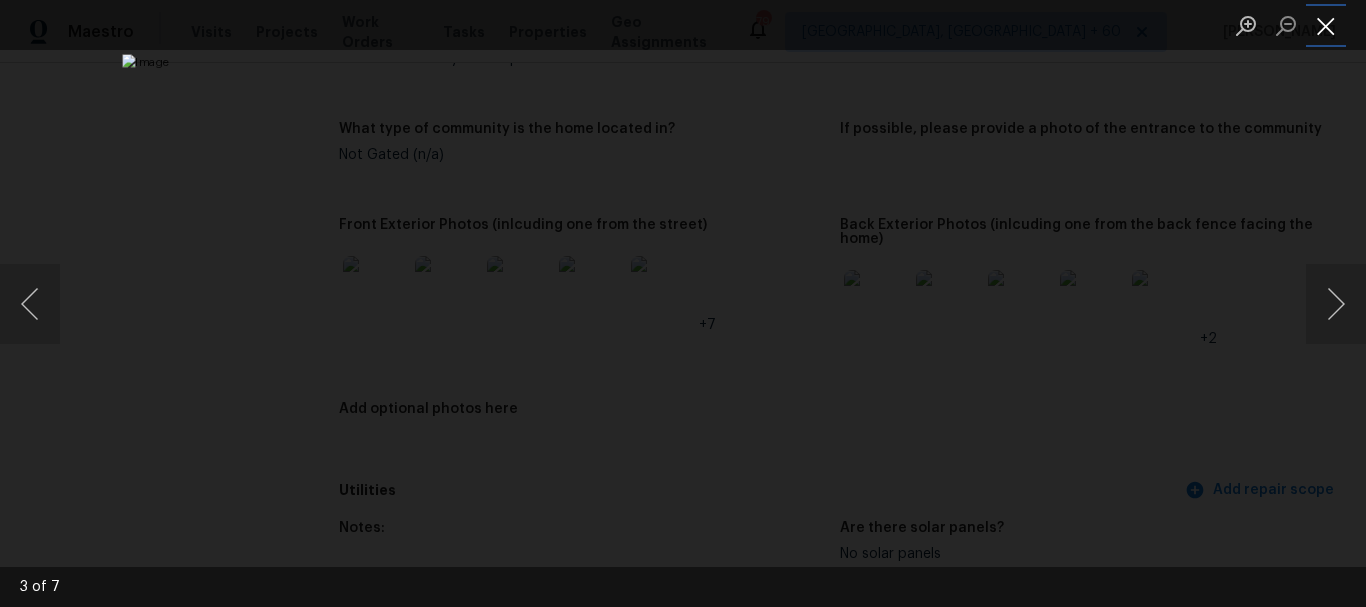 click at bounding box center [1326, 25] 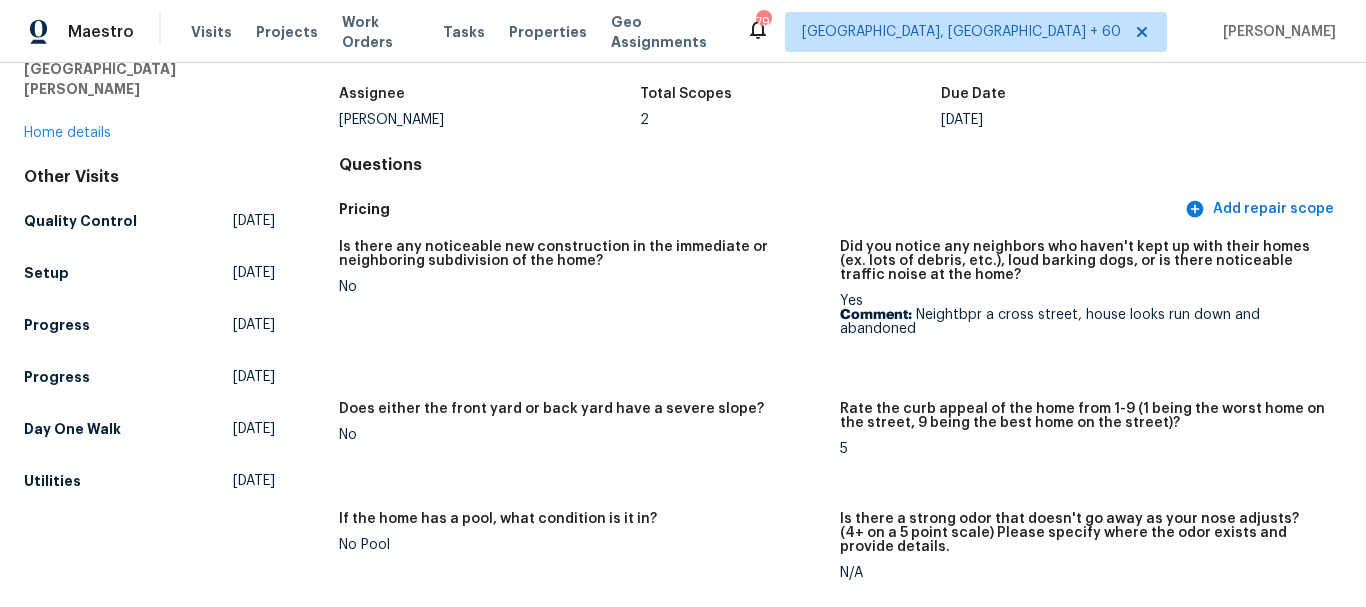 scroll, scrollTop: 0, scrollLeft: 0, axis: both 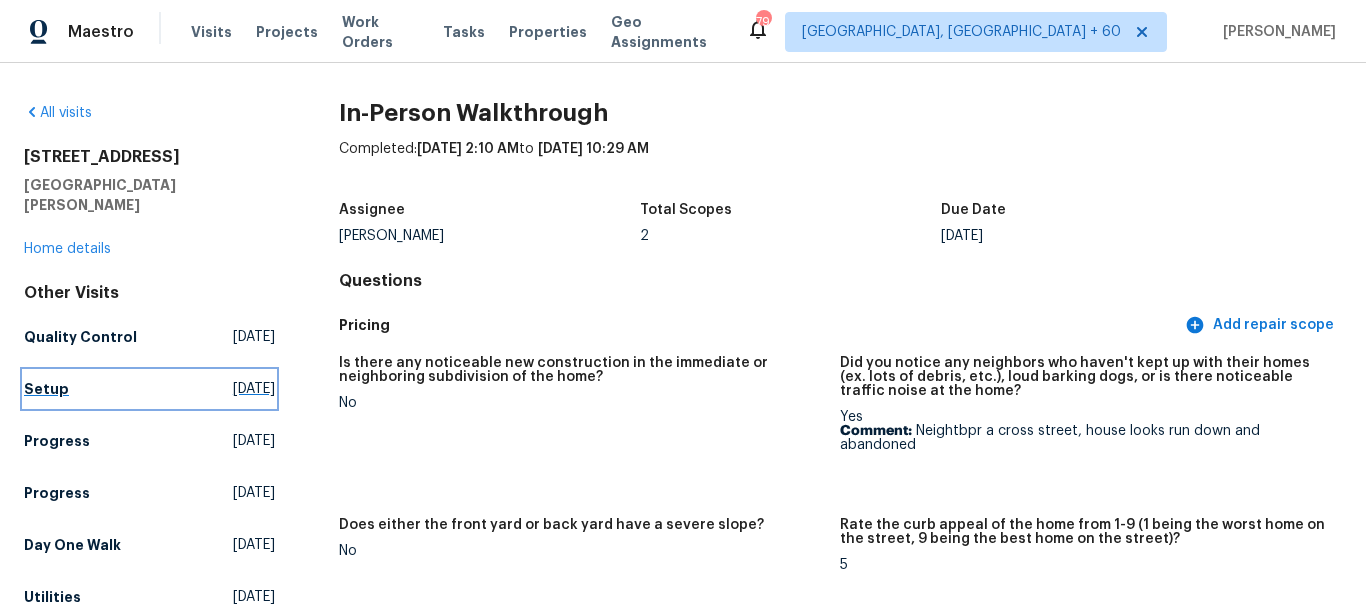 click on "Setup [DATE]" at bounding box center [149, 389] 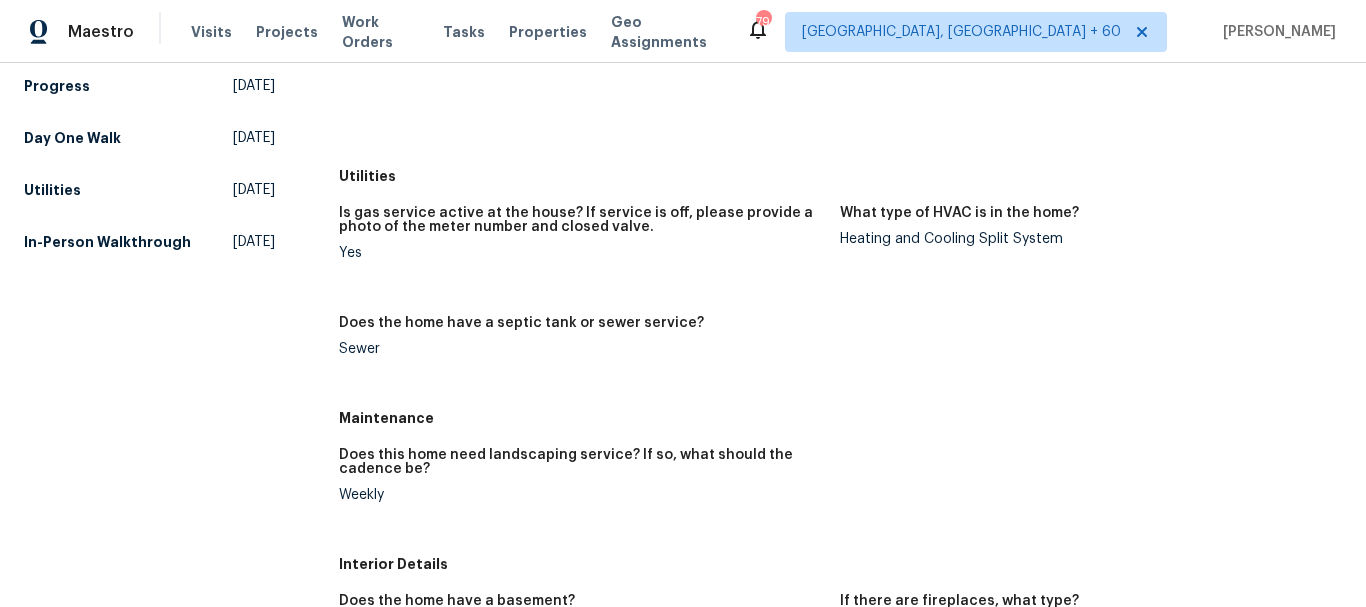 scroll, scrollTop: 0, scrollLeft: 0, axis: both 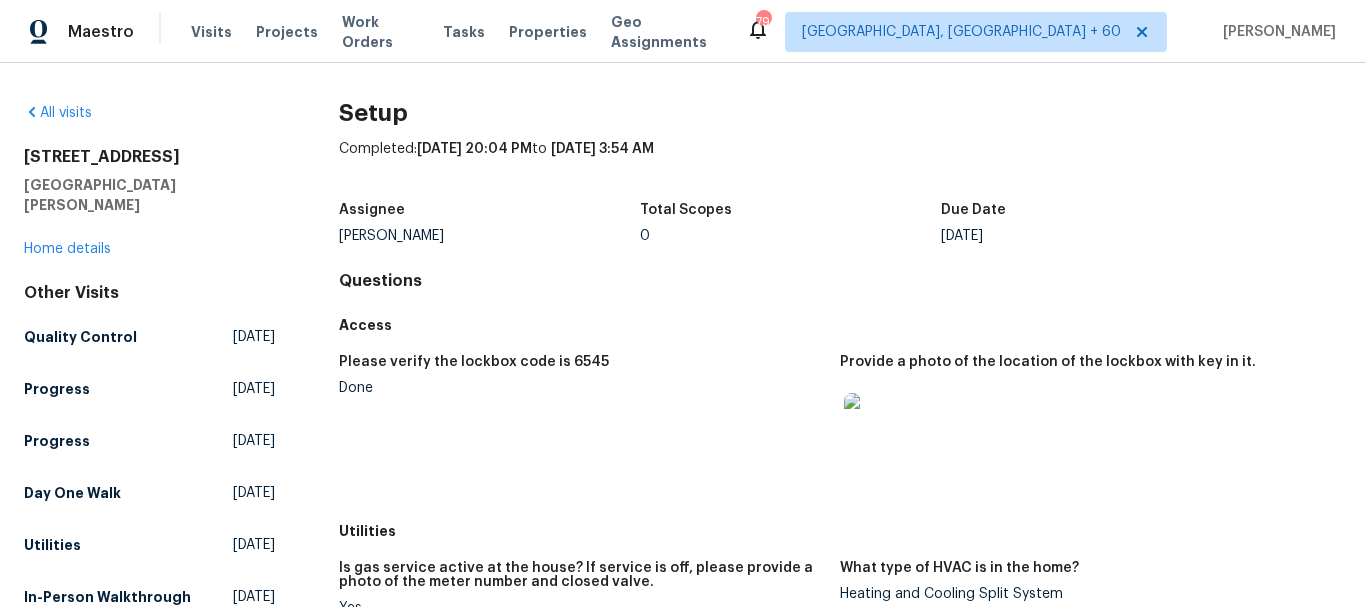 click on "All visits" at bounding box center [149, 113] 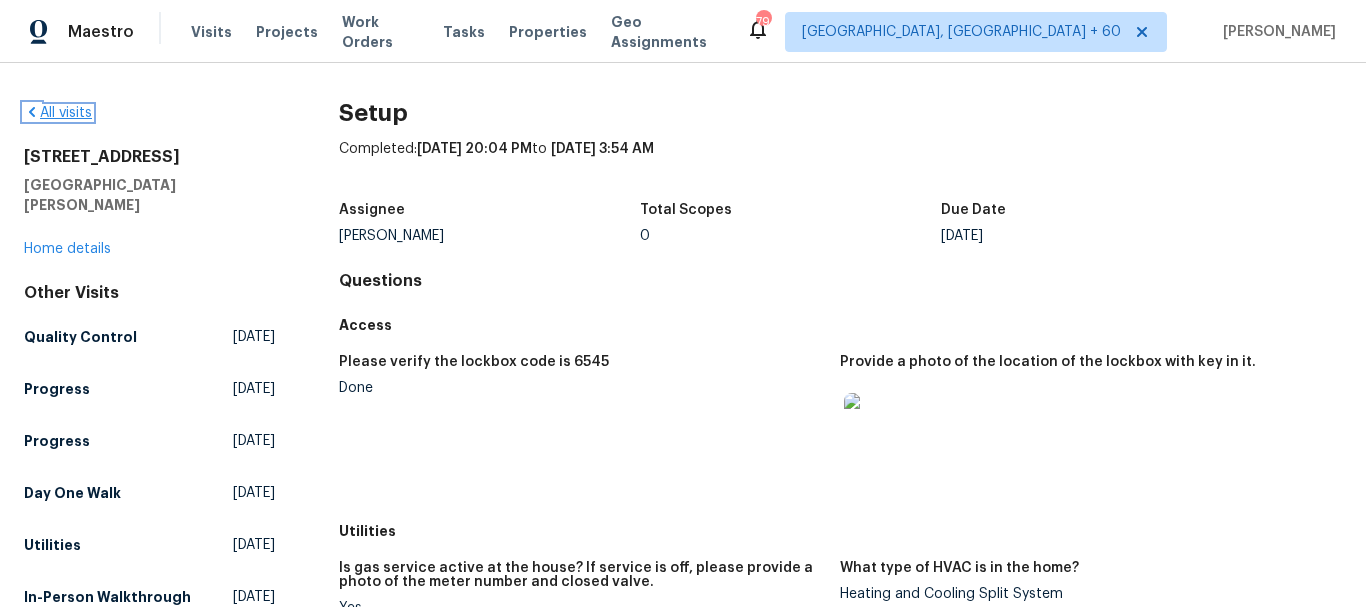 click 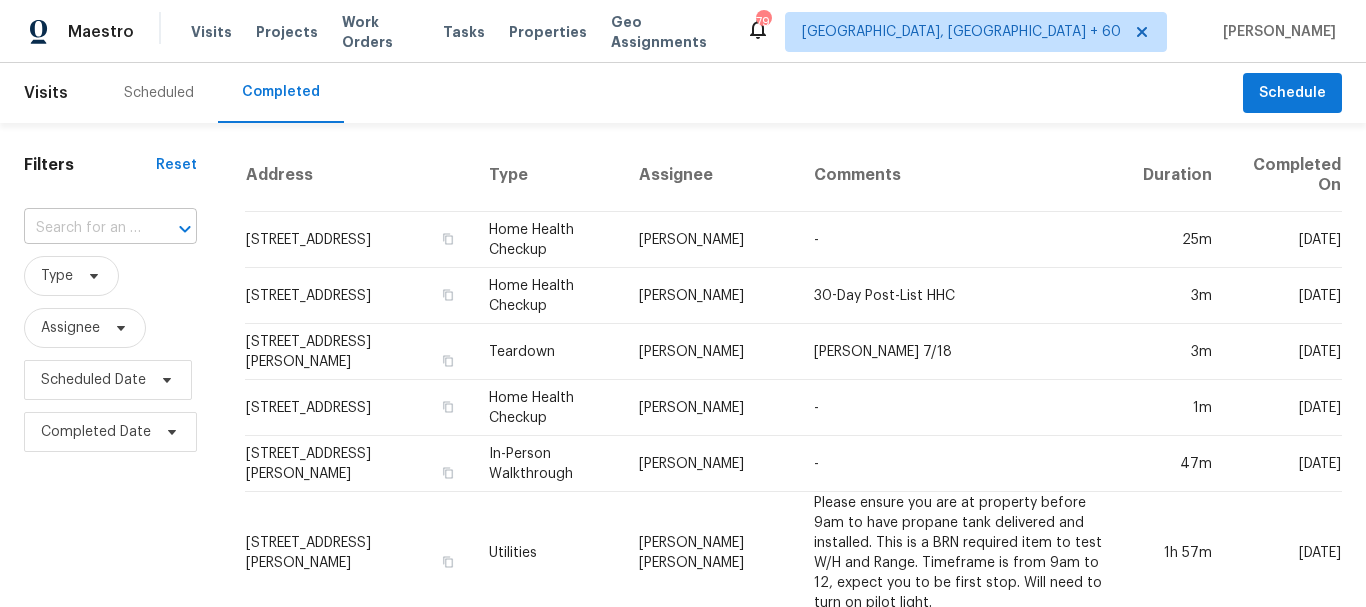 click at bounding box center (82, 228) 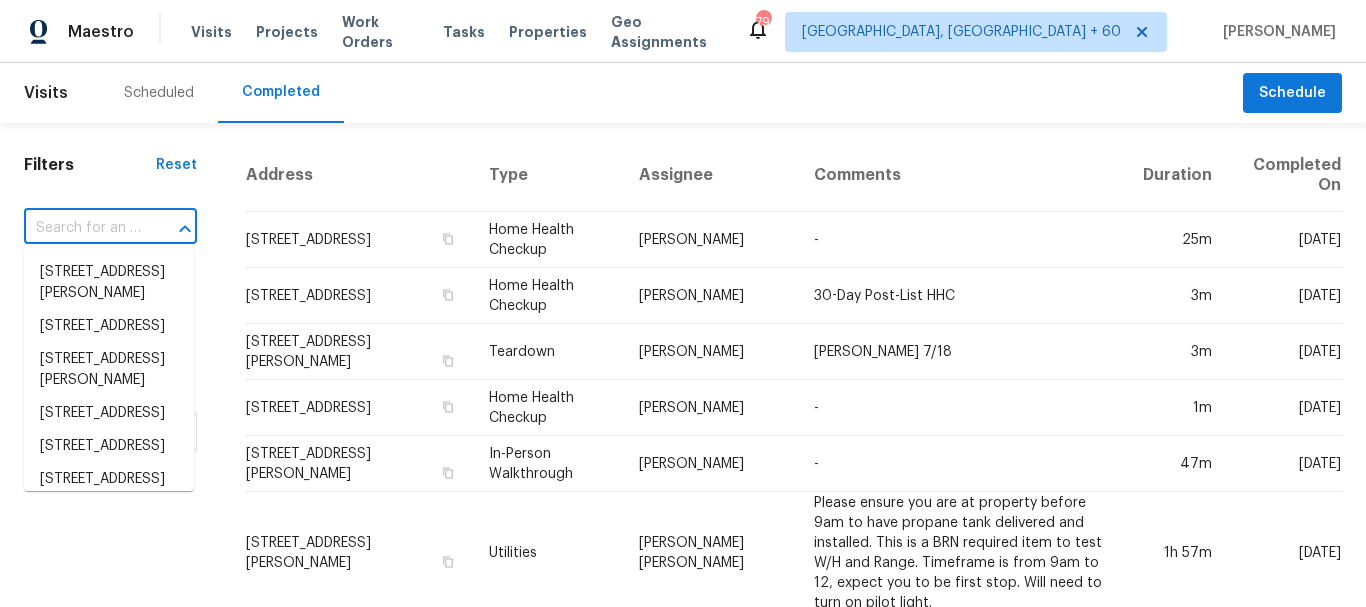 paste on "[STREET_ADDRESS][US_STATE]" 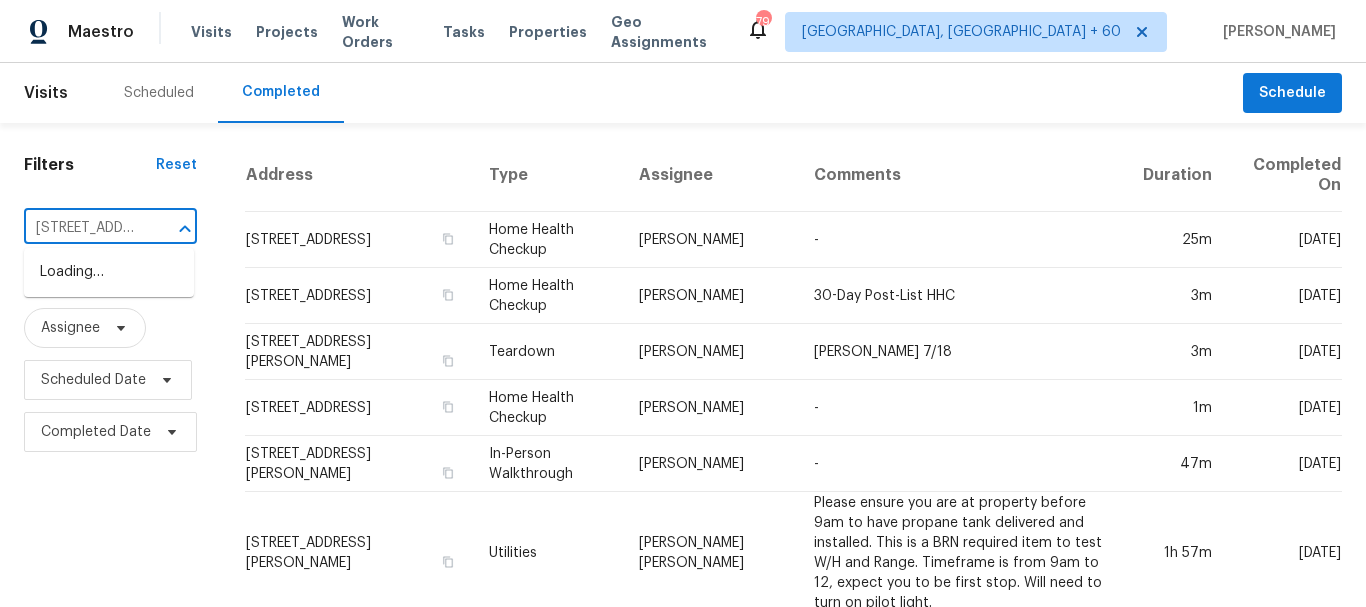 scroll, scrollTop: 0, scrollLeft: 213, axis: horizontal 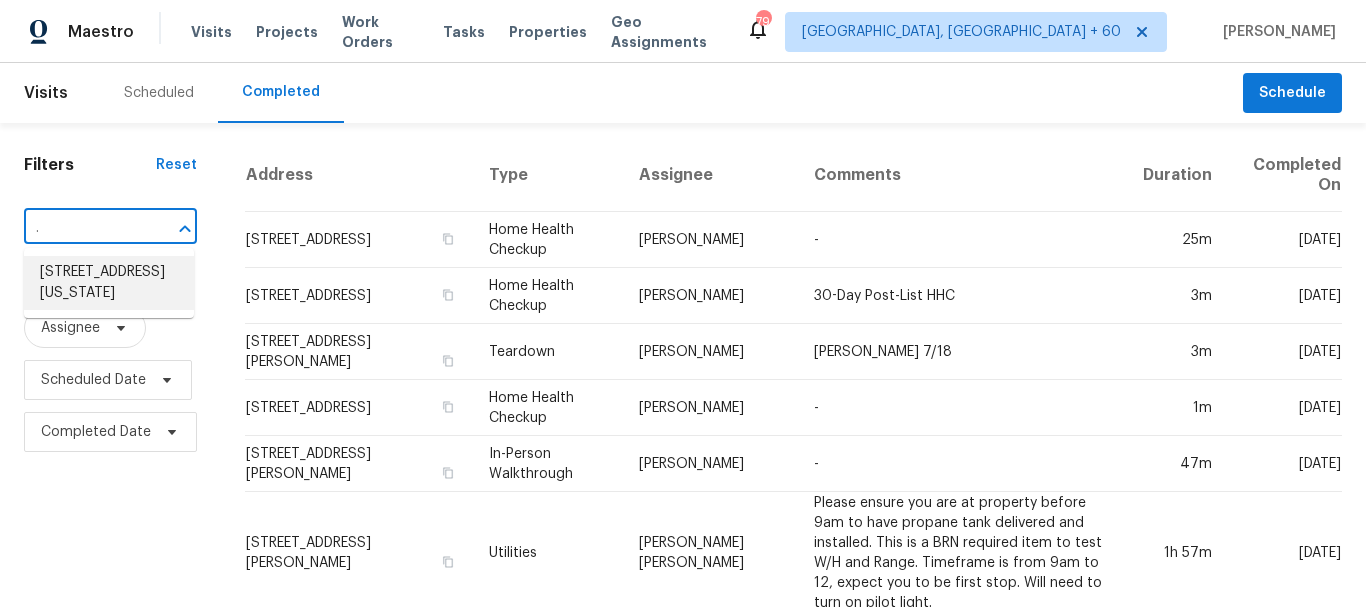 click on "[STREET_ADDRESS][US_STATE]" at bounding box center [109, 283] 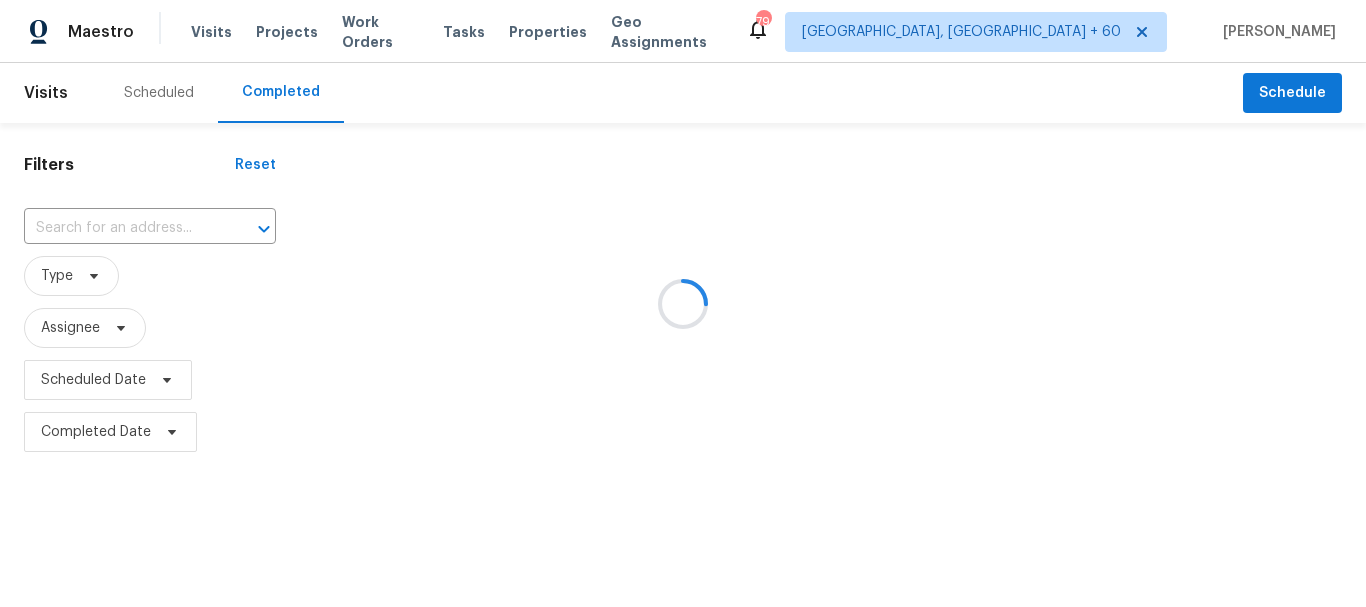 type on "[STREET_ADDRESS][US_STATE]" 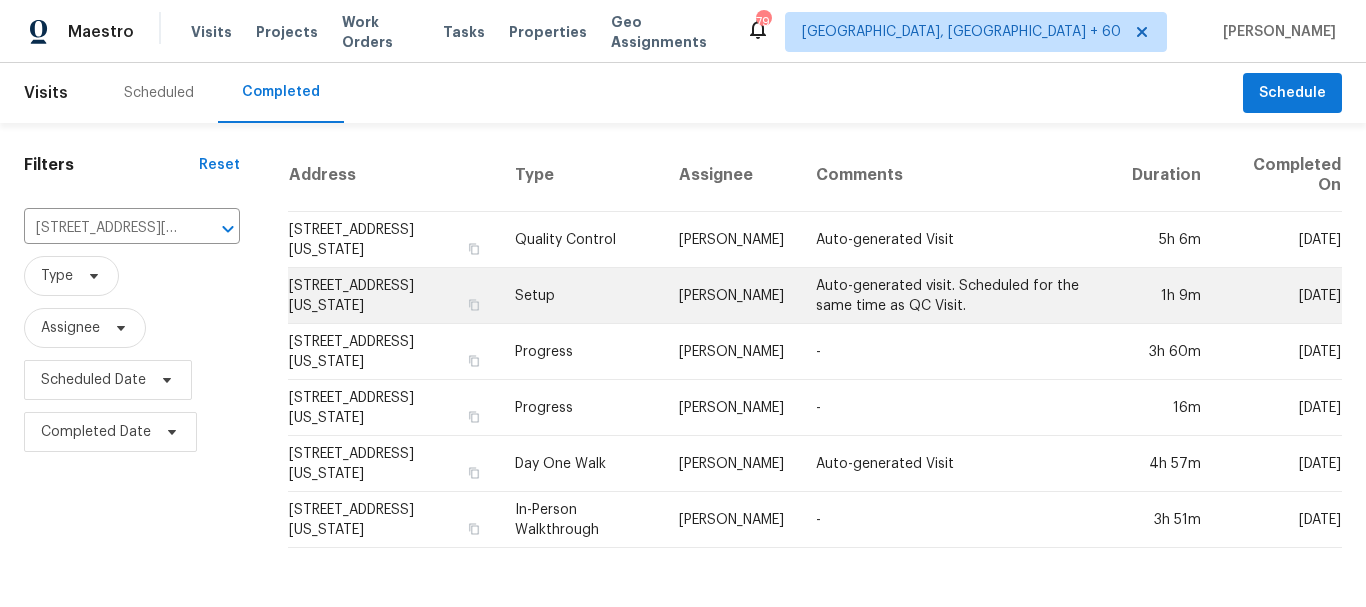 click on "Setup" at bounding box center [581, 296] 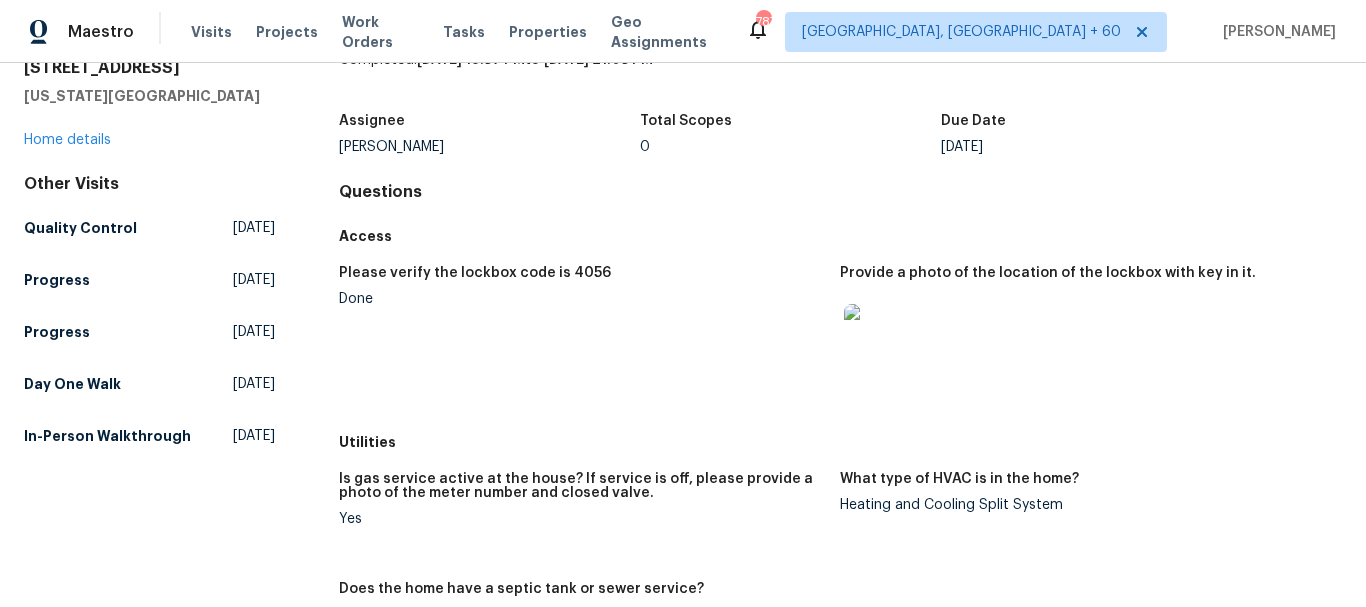scroll, scrollTop: 0, scrollLeft: 0, axis: both 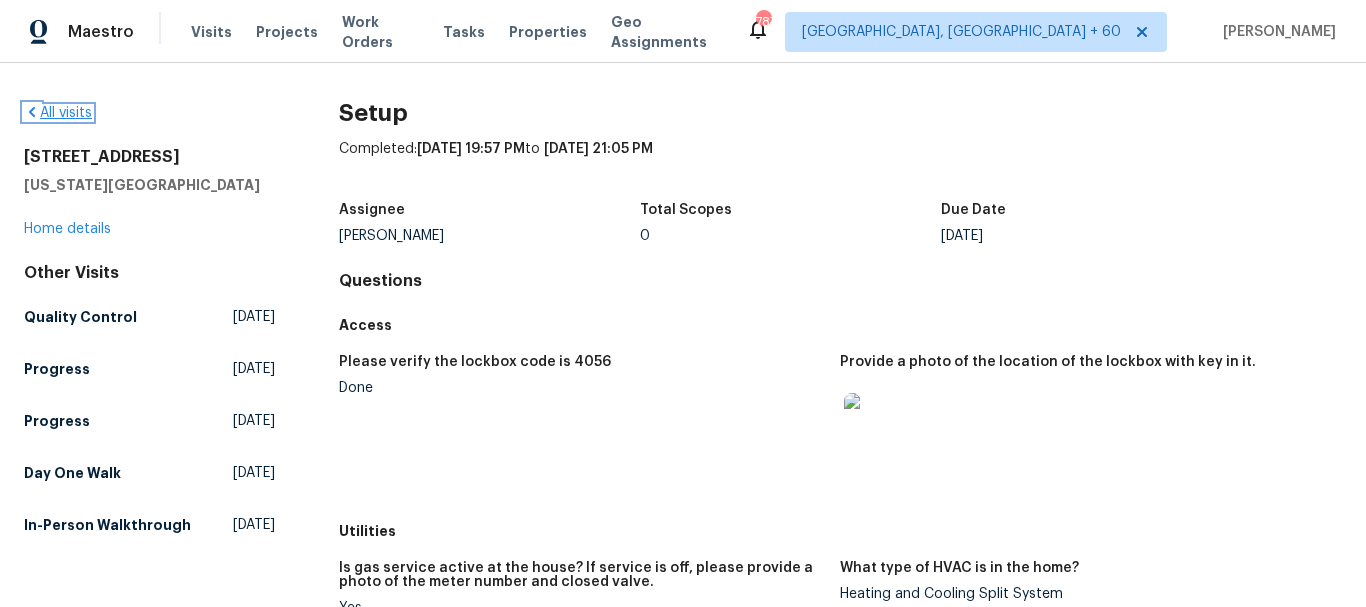 click 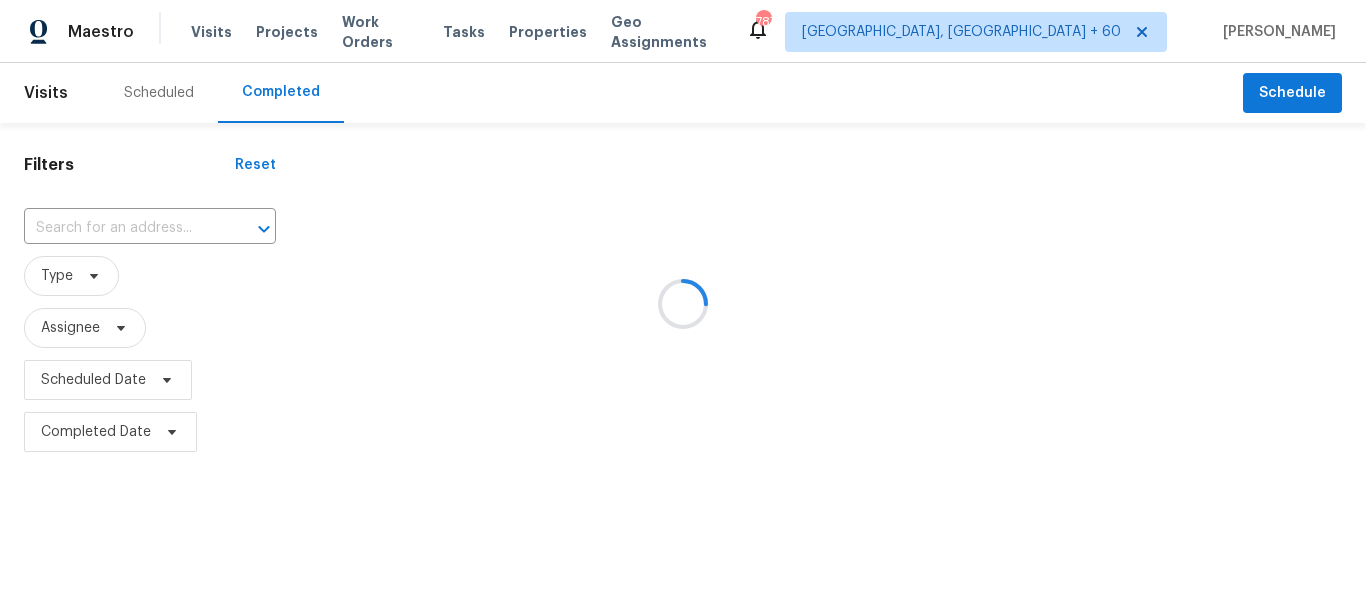 click at bounding box center [683, 303] 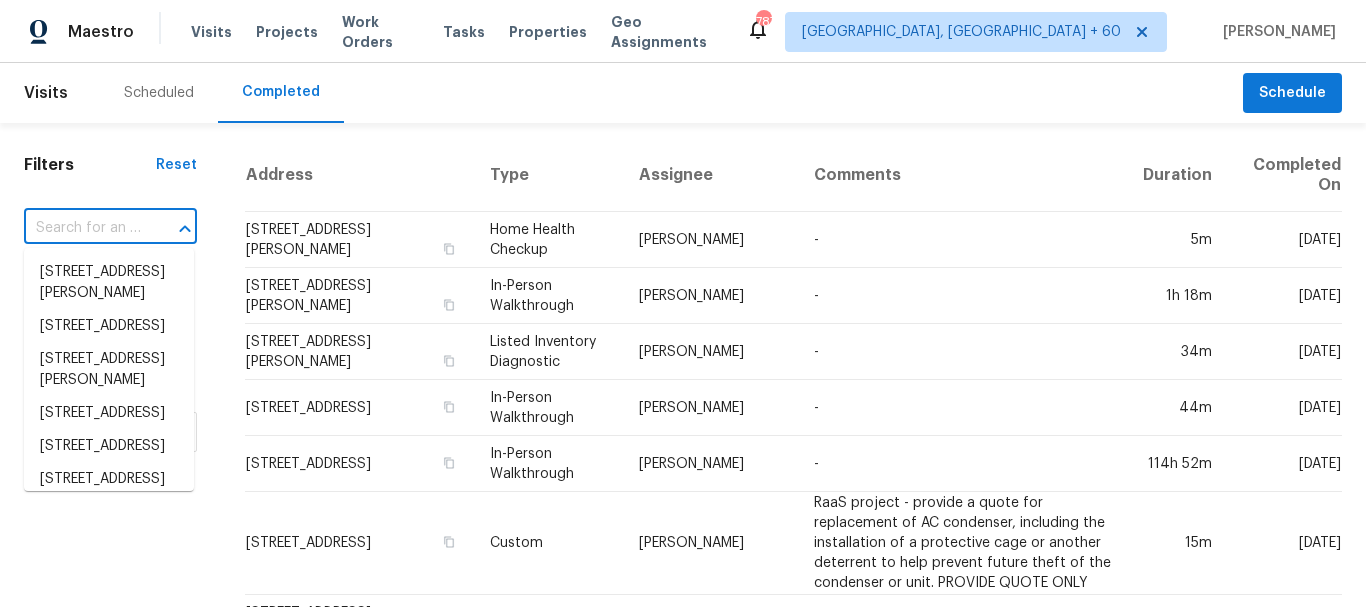 click at bounding box center [82, 228] 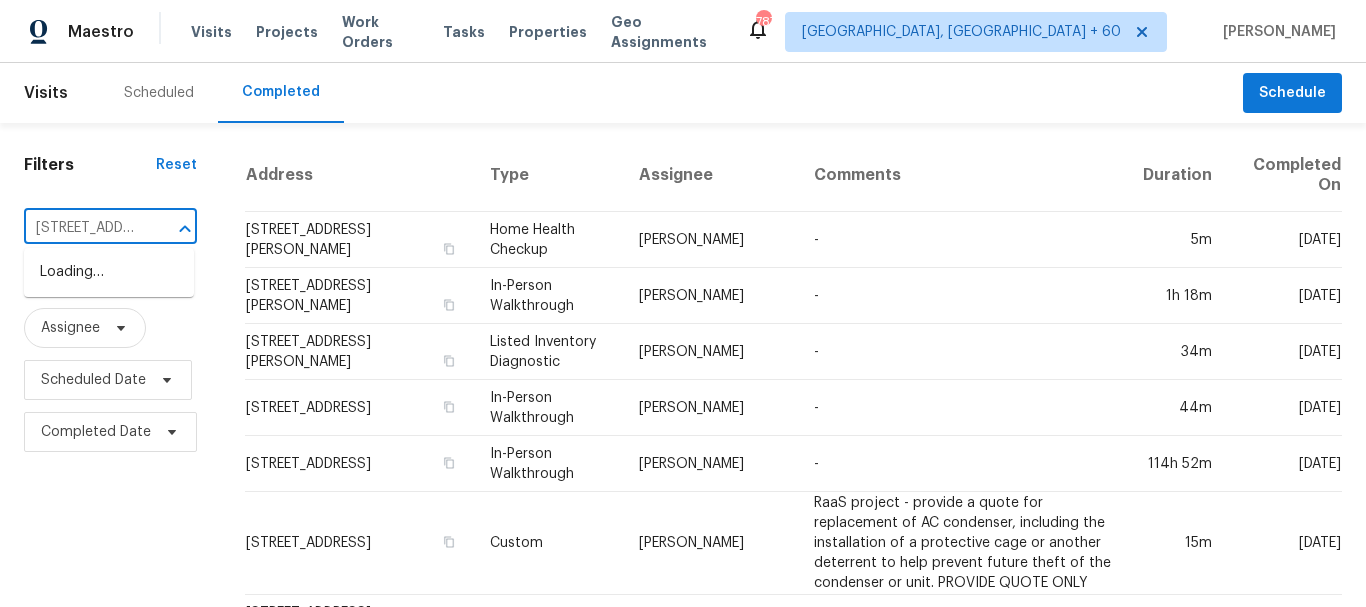 scroll, scrollTop: 0, scrollLeft: 141, axis: horizontal 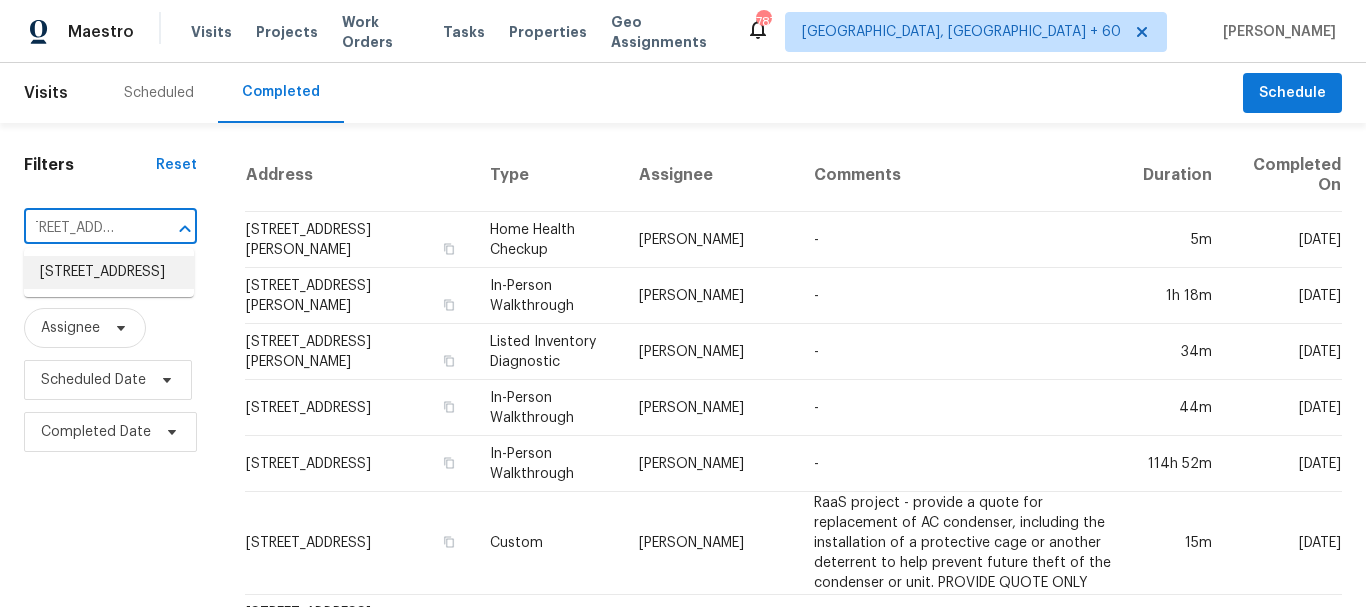 click on "[STREET_ADDRESS]" at bounding box center (109, 272) 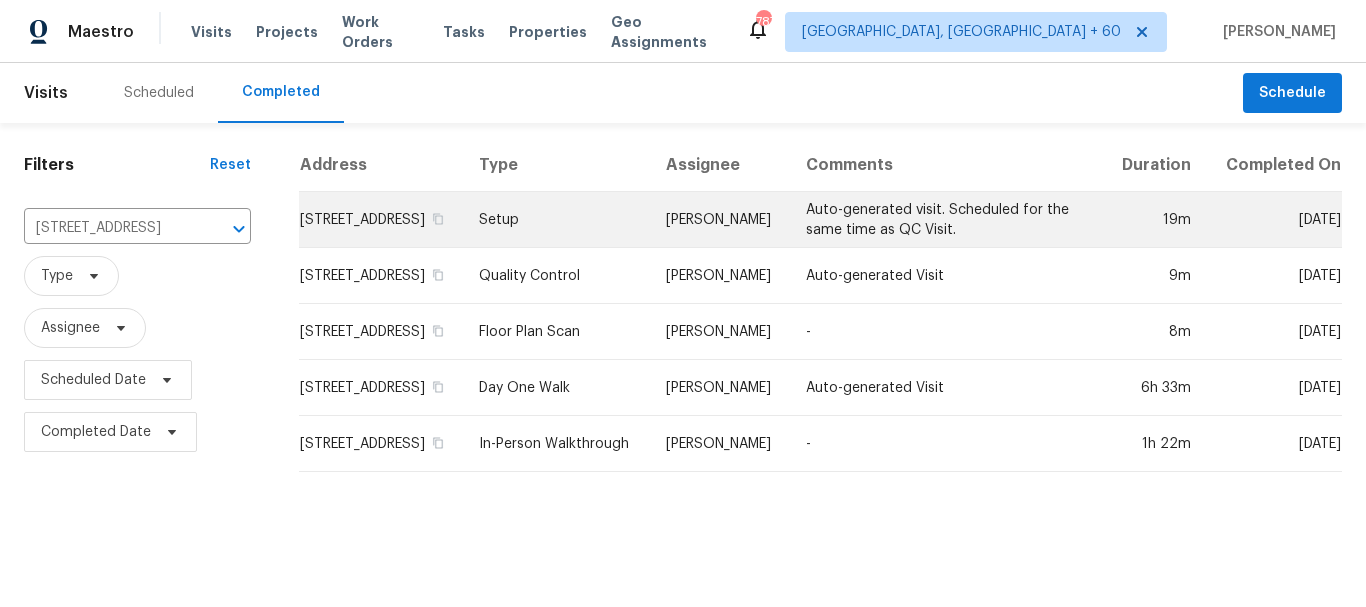 click on "Setup" at bounding box center [556, 220] 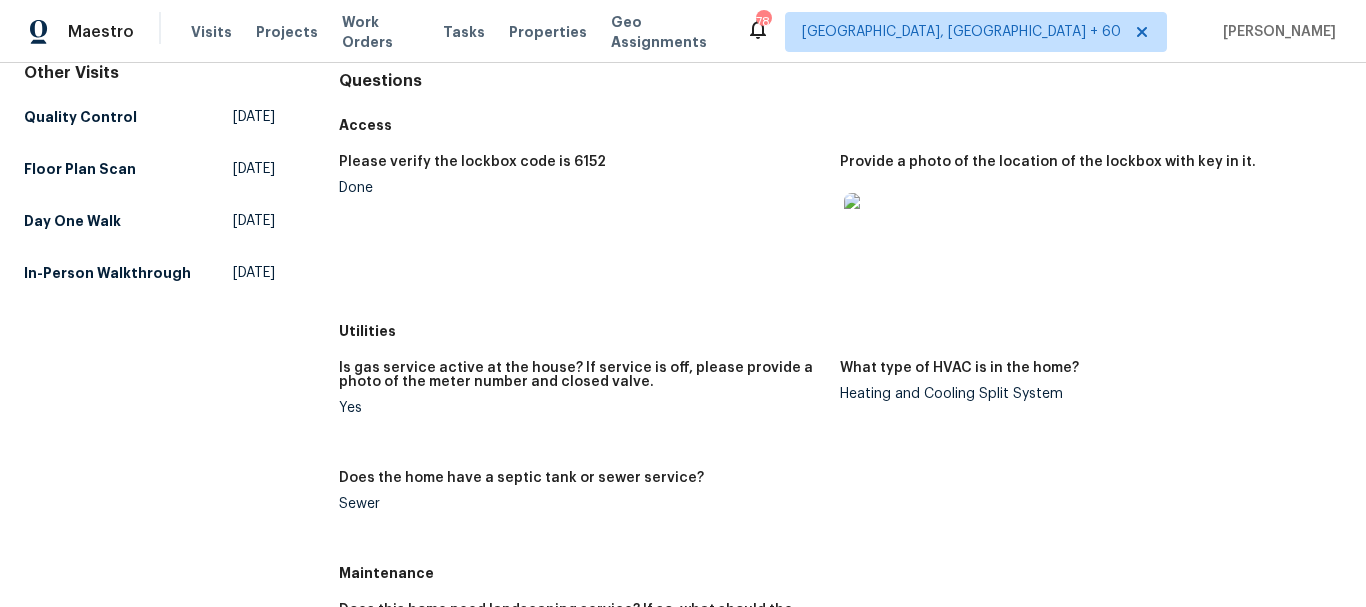 scroll, scrollTop: 0, scrollLeft: 0, axis: both 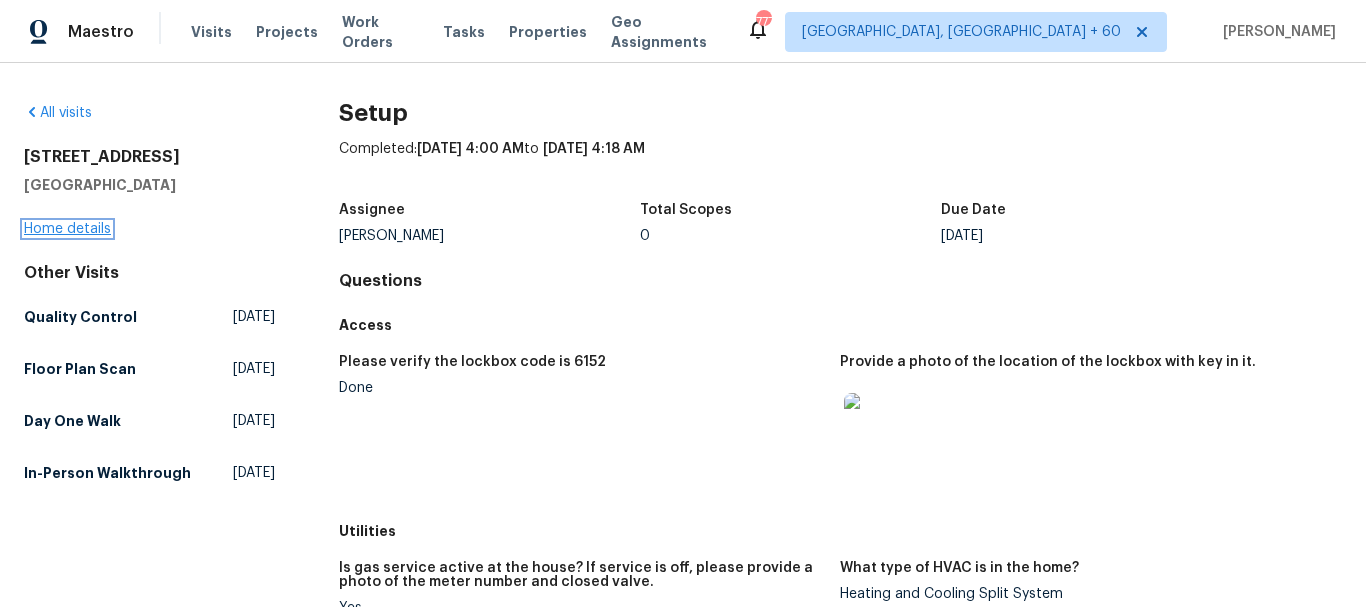 click on "Home details" at bounding box center (67, 229) 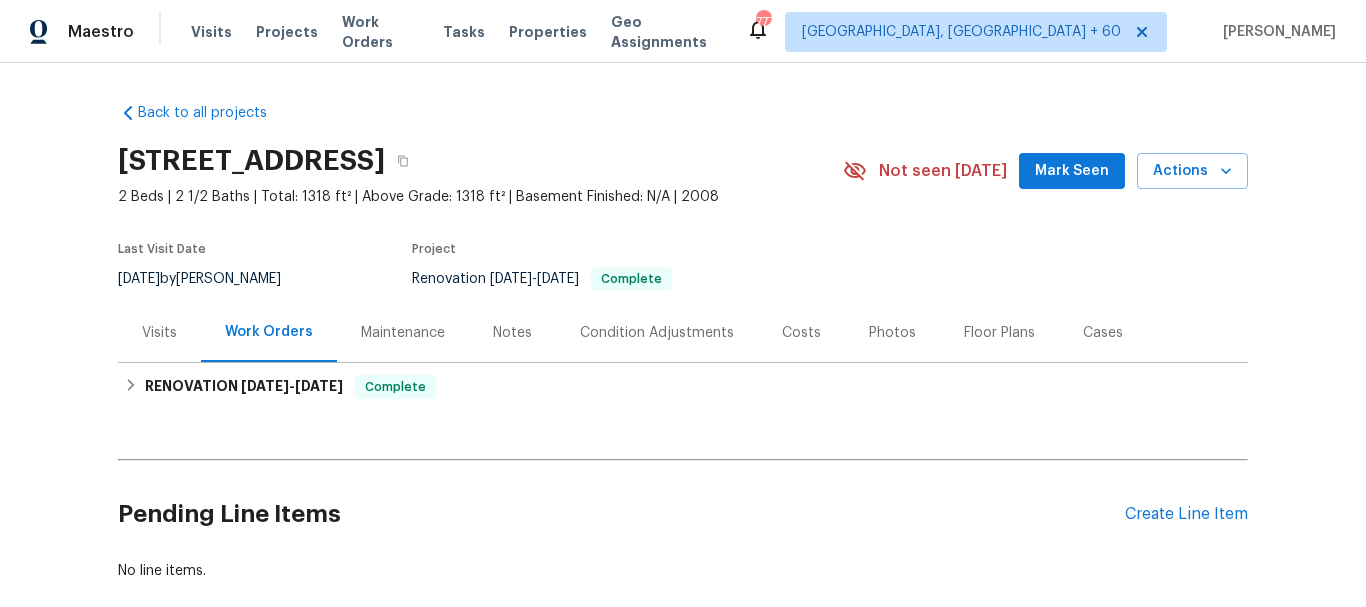 click on "Photos" at bounding box center [892, 333] 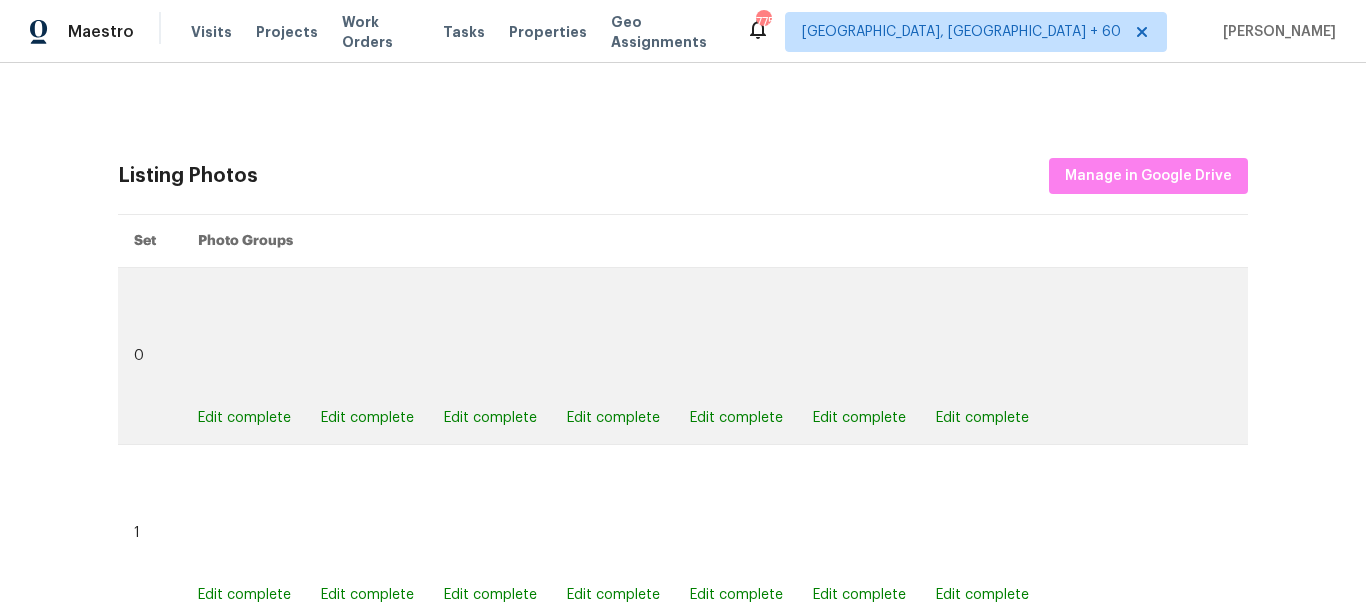 scroll, scrollTop: 800, scrollLeft: 0, axis: vertical 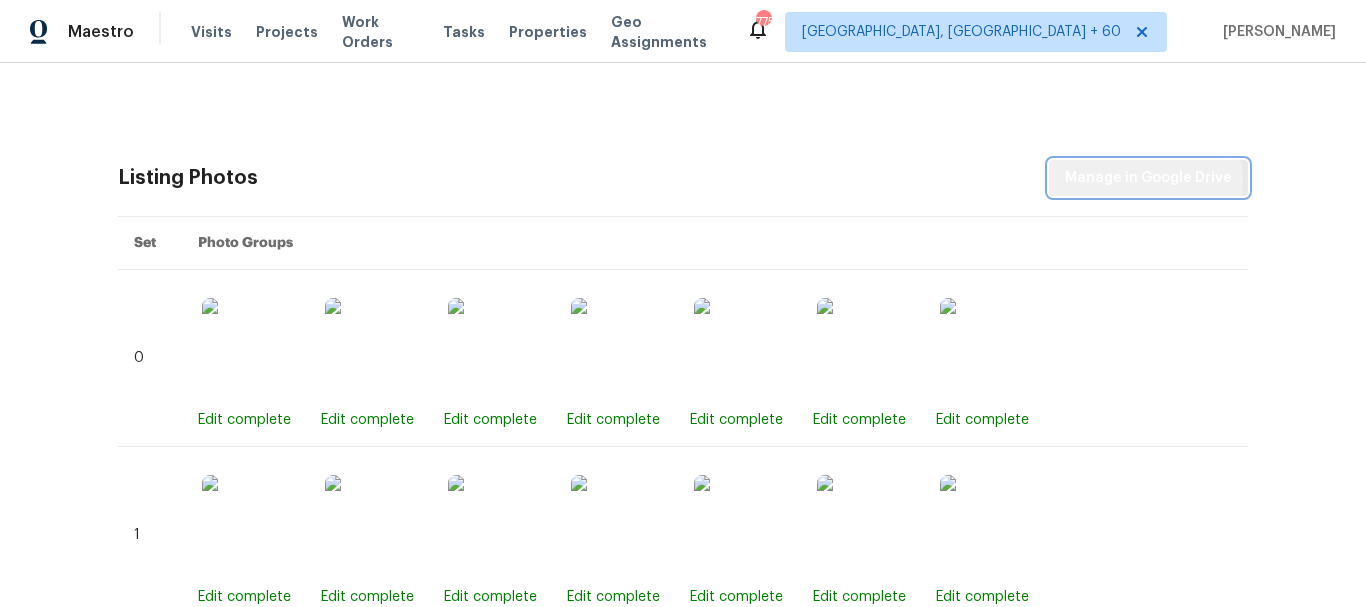 click on "Manage in Google Drive" at bounding box center (1148, 178) 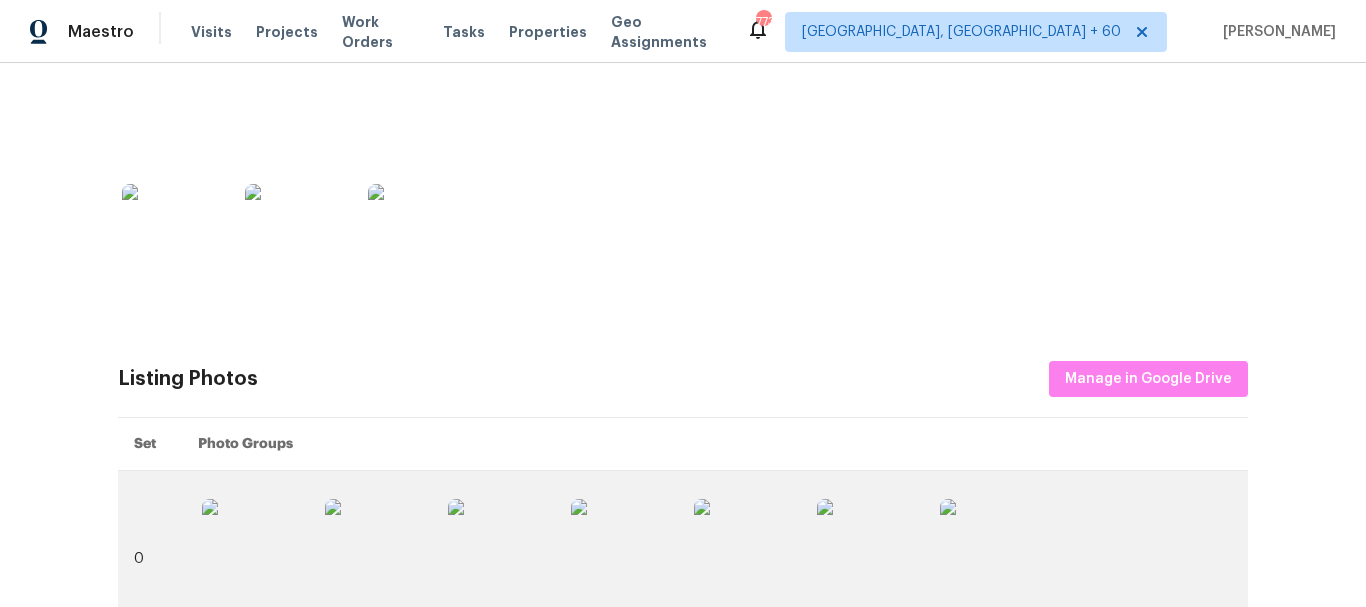 scroll, scrollTop: 900, scrollLeft: 0, axis: vertical 